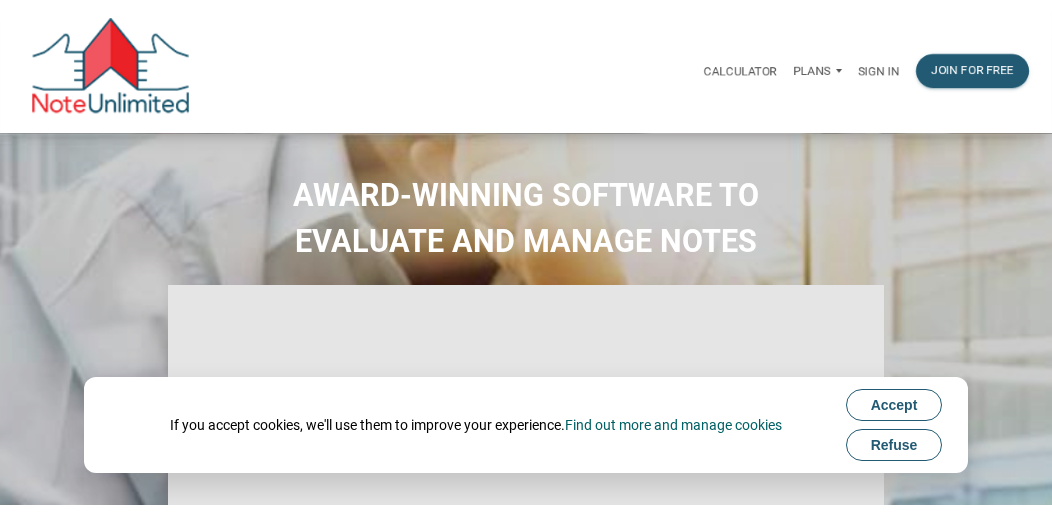 scroll, scrollTop: 0, scrollLeft: 0, axis: both 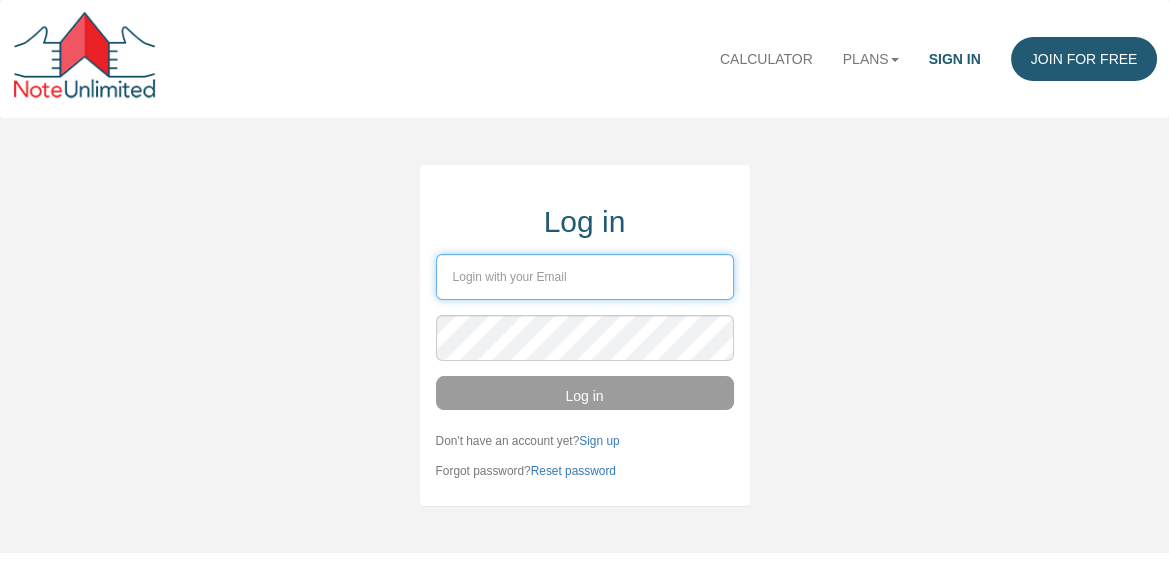type on "usa13@yahoo.com" 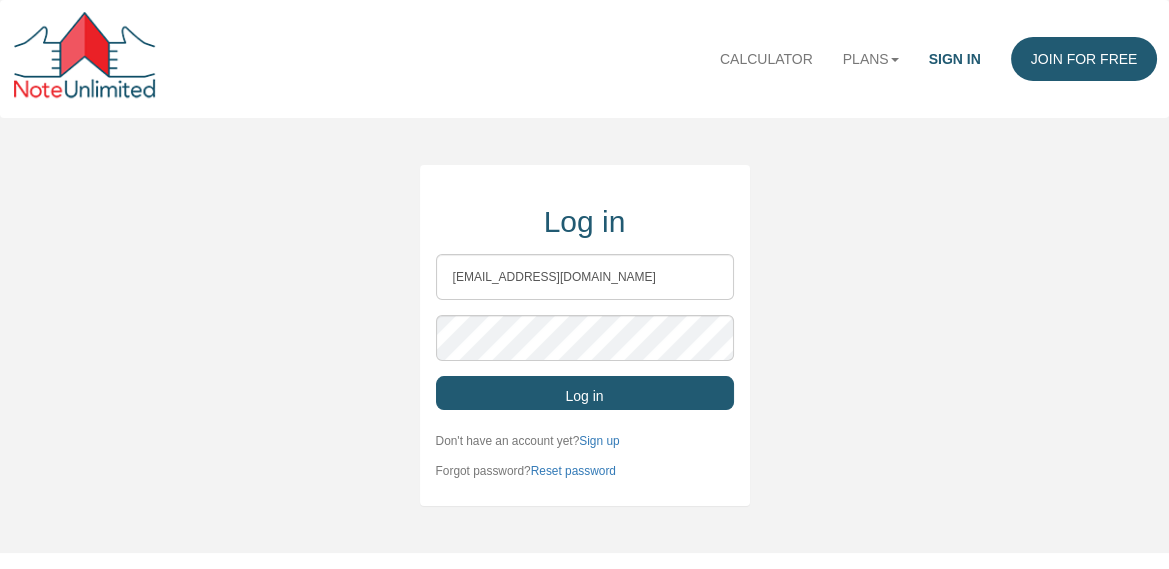 click on "Log in" at bounding box center [585, 393] 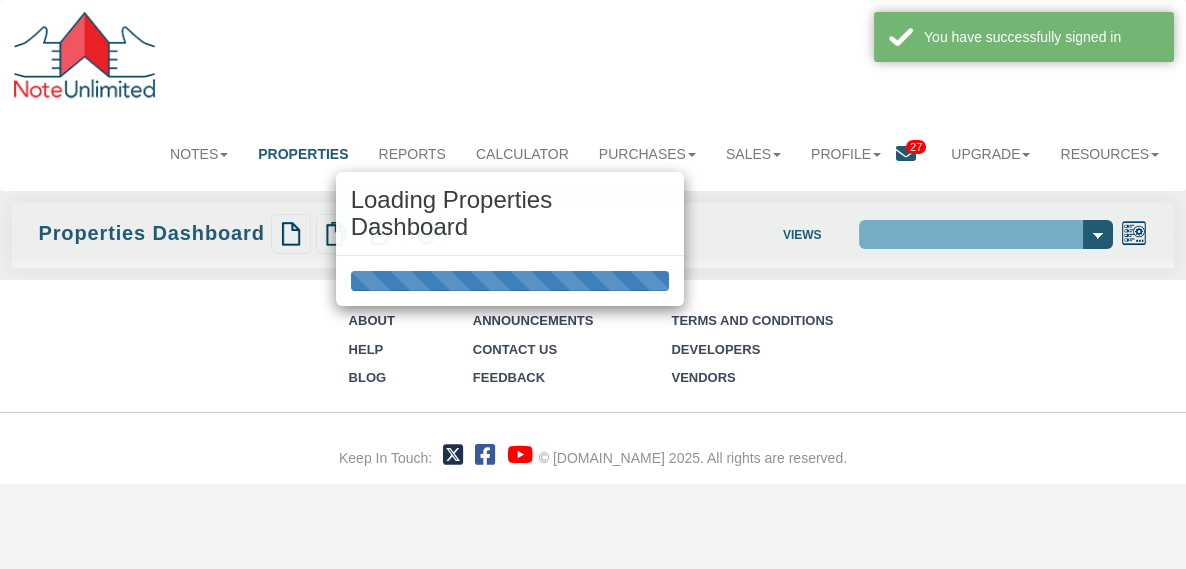 select on "138" 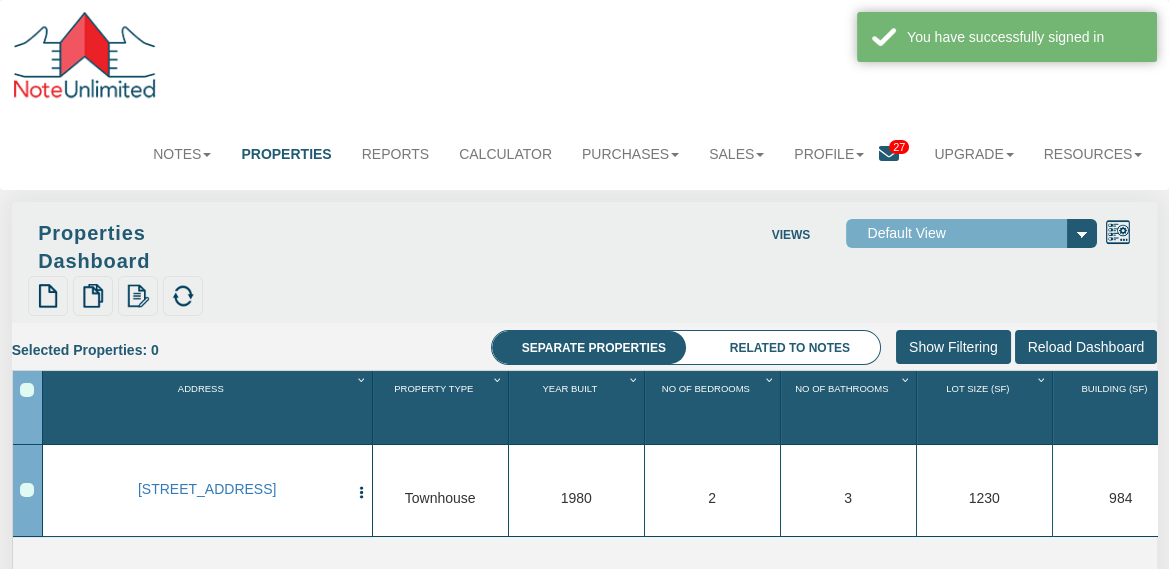 click on "Lot Size (Sf)     1" at bounding box center (986, 407) 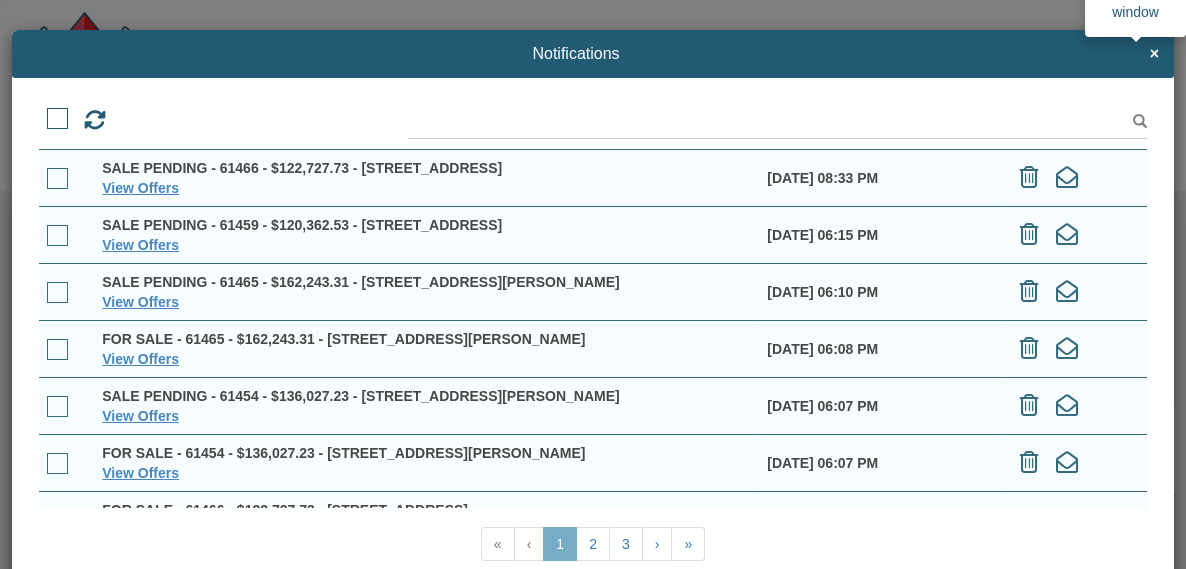 click on "×" at bounding box center (1154, 54) 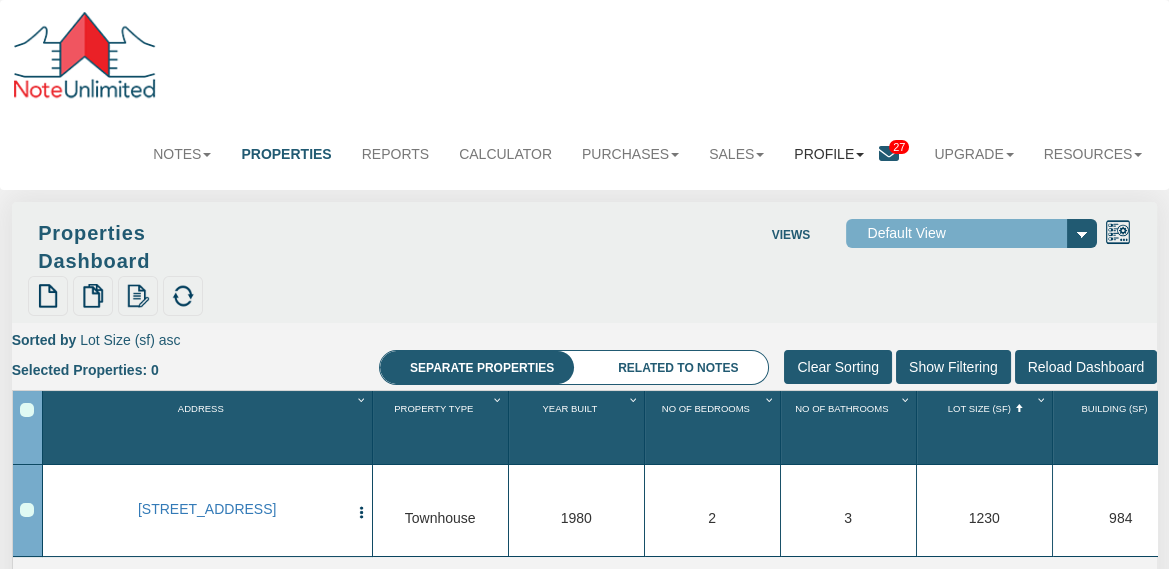 click on "Profile" at bounding box center (829, 154) 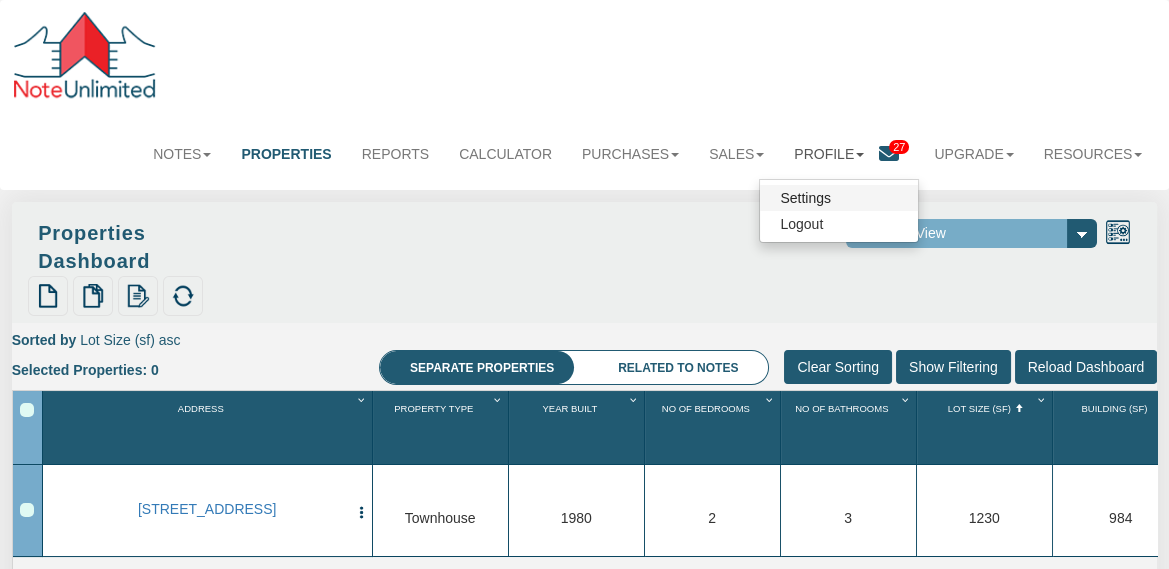 click on "Settings" at bounding box center (839, 198) 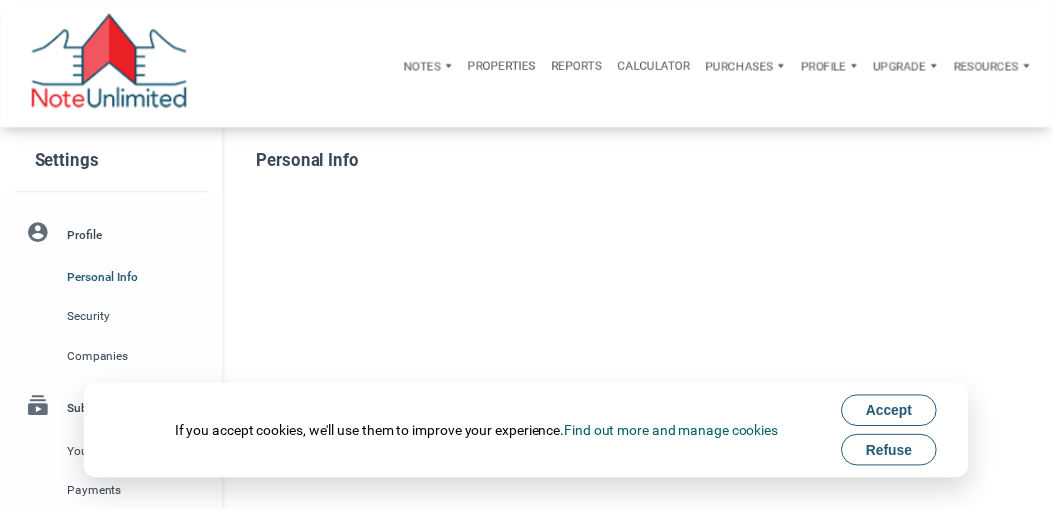 scroll, scrollTop: 0, scrollLeft: 0, axis: both 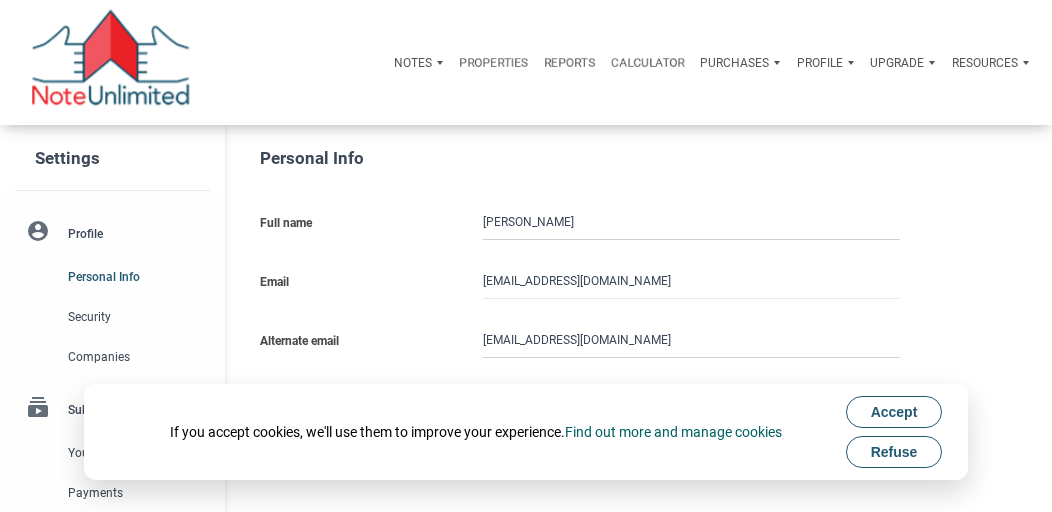 type on "STOCKTON" 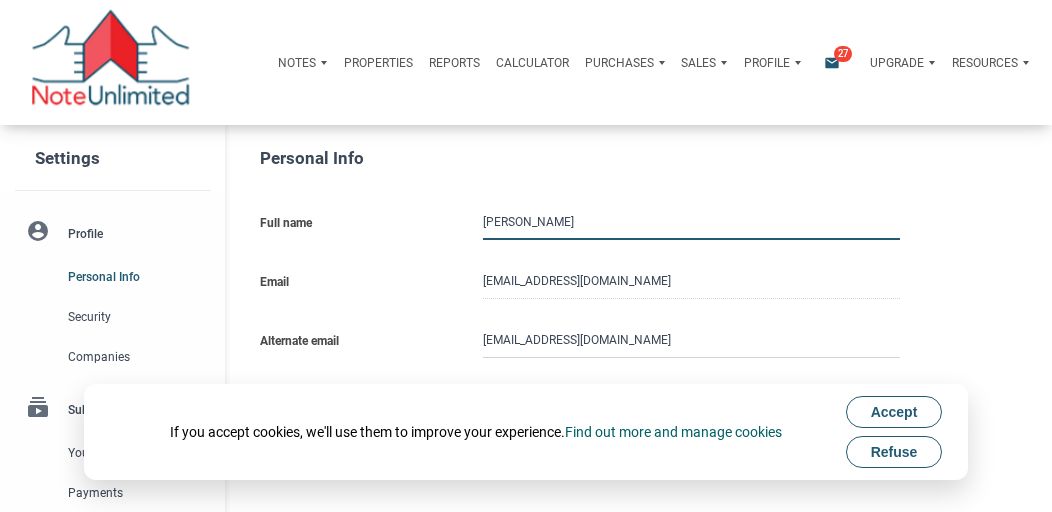 click on "Bill Herrera" at bounding box center [691, 222] 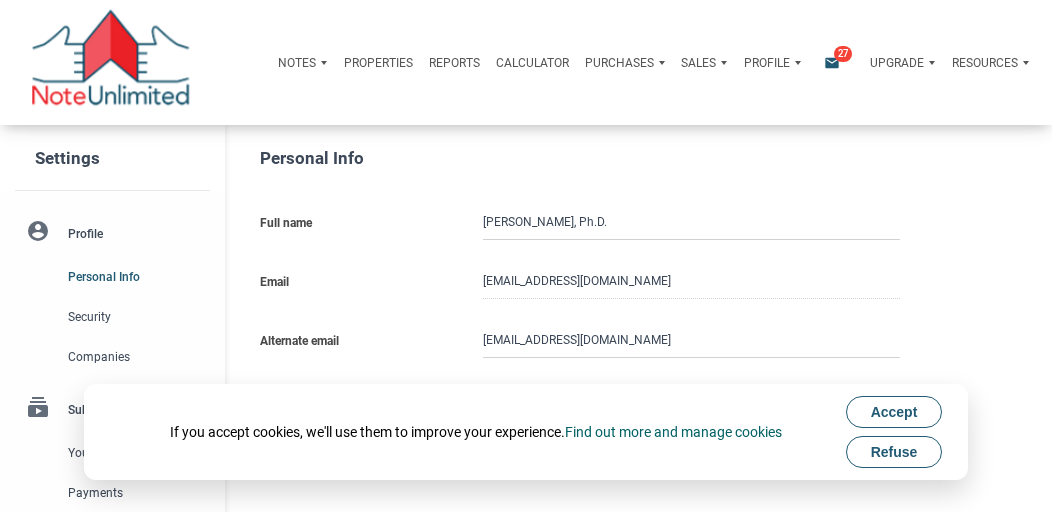click on "Email  usa13@yahoo.com" at bounding box center (617, 279) 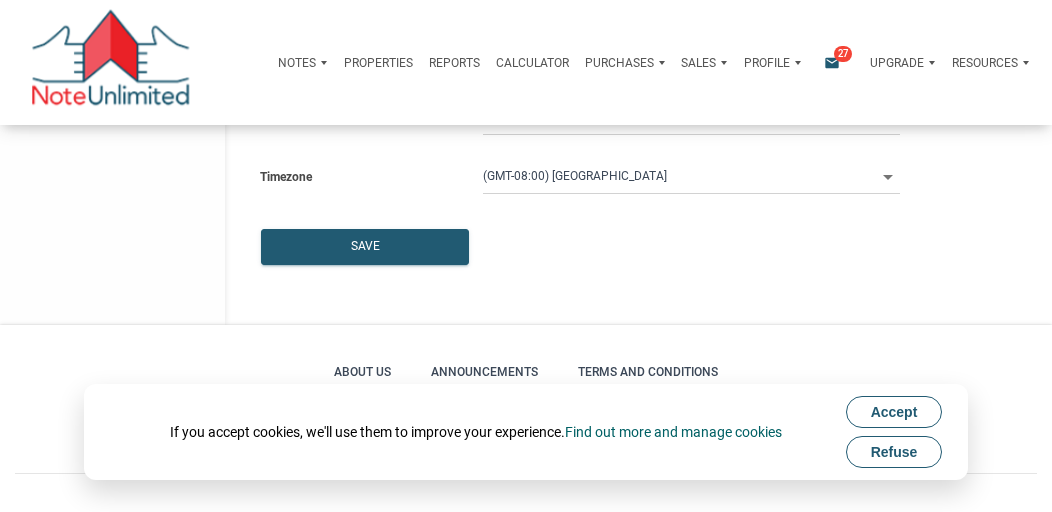 scroll, scrollTop: 533, scrollLeft: 0, axis: vertical 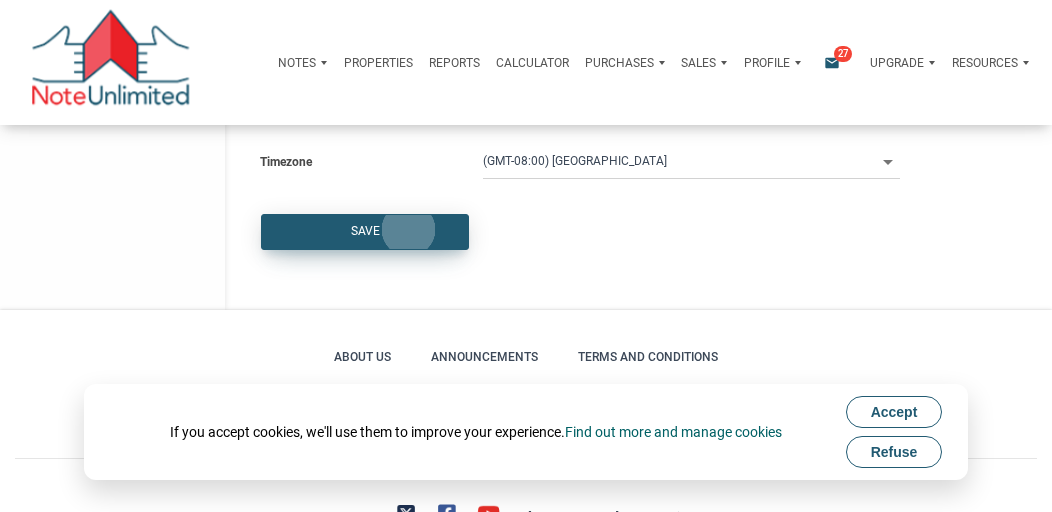 click on "Save" at bounding box center [365, 232] 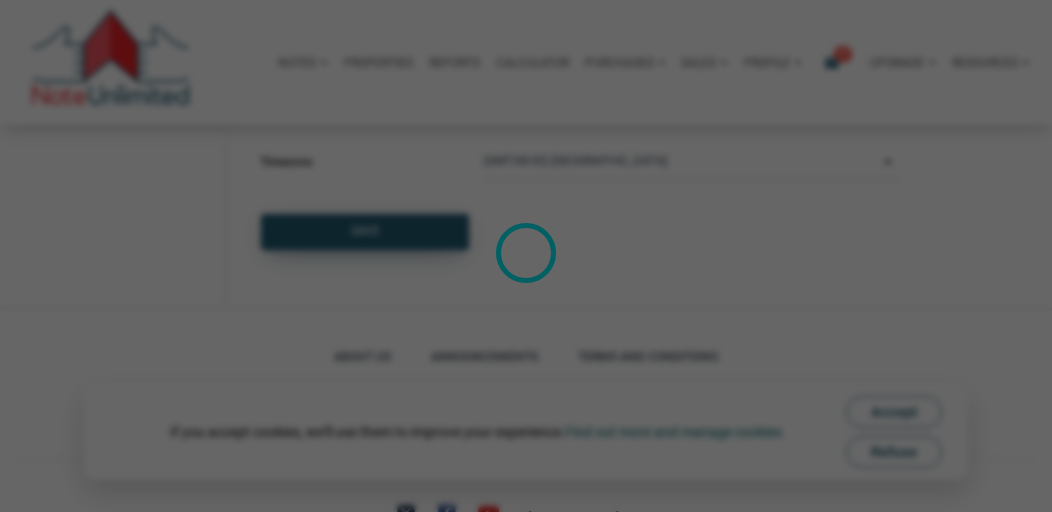 select 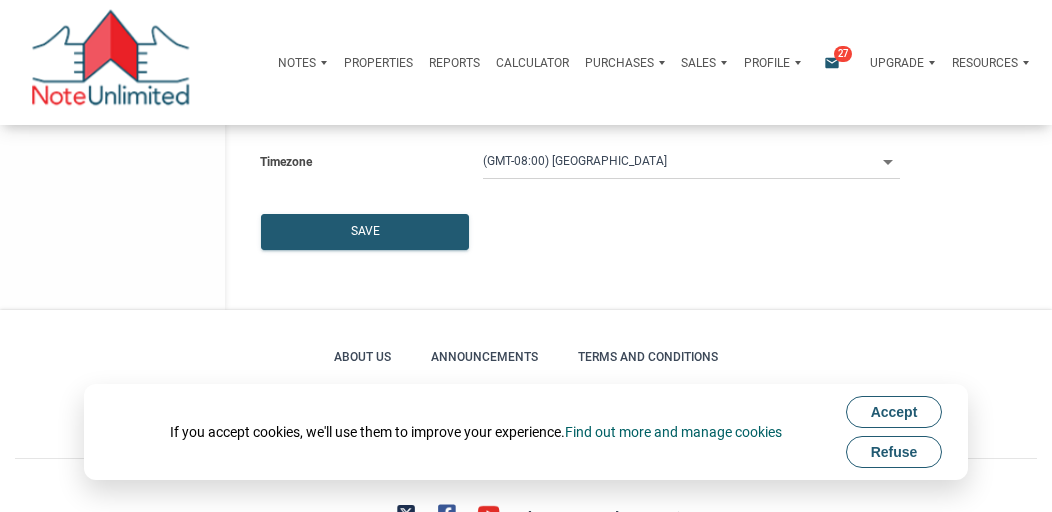 click on "Settings  account_circle  Profile  Personal Info Security Companies subscriptions  Subscription  Your plan Payments Payment Method group  Groups  Group Settings" at bounding box center (112, -49) 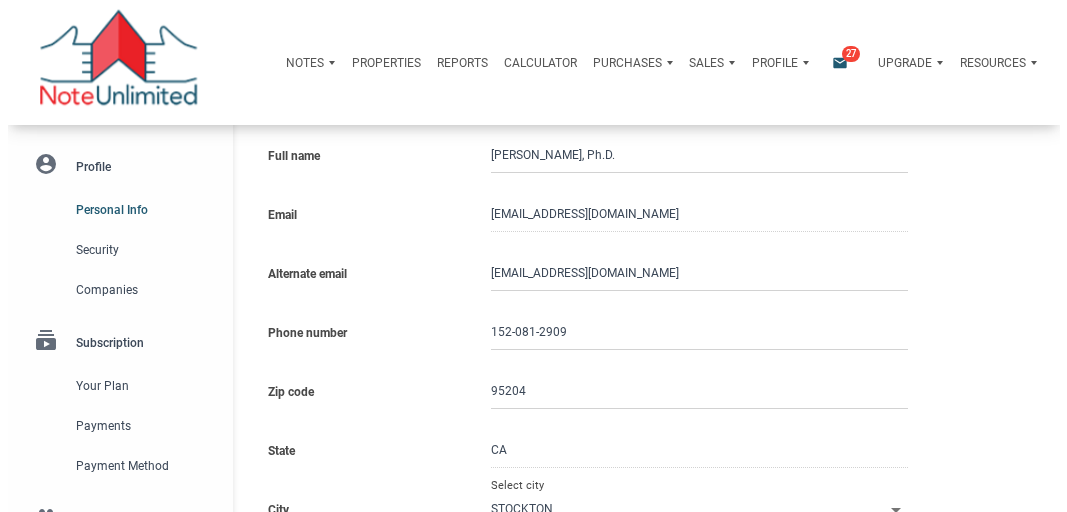 scroll, scrollTop: 0, scrollLeft: 0, axis: both 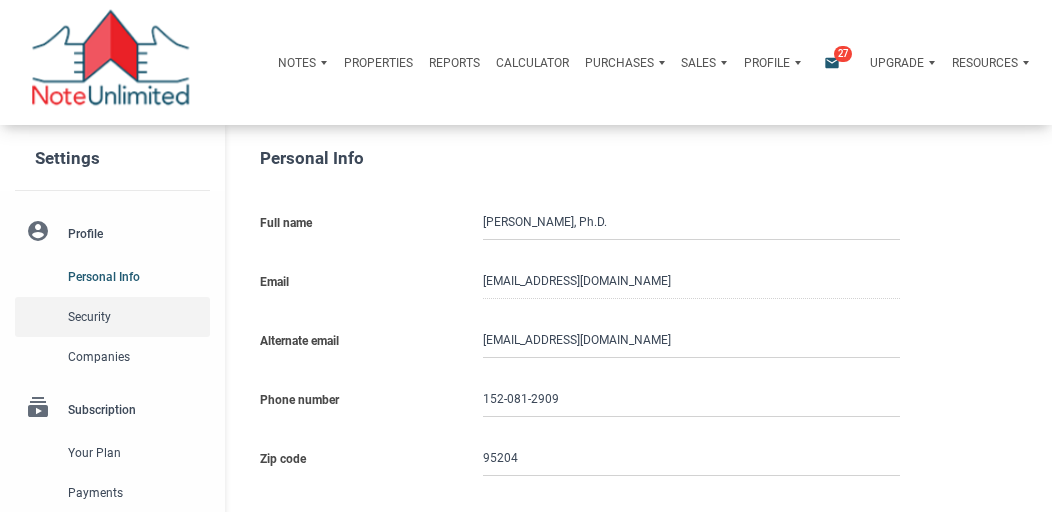 click on "Security" at bounding box center [135, 317] 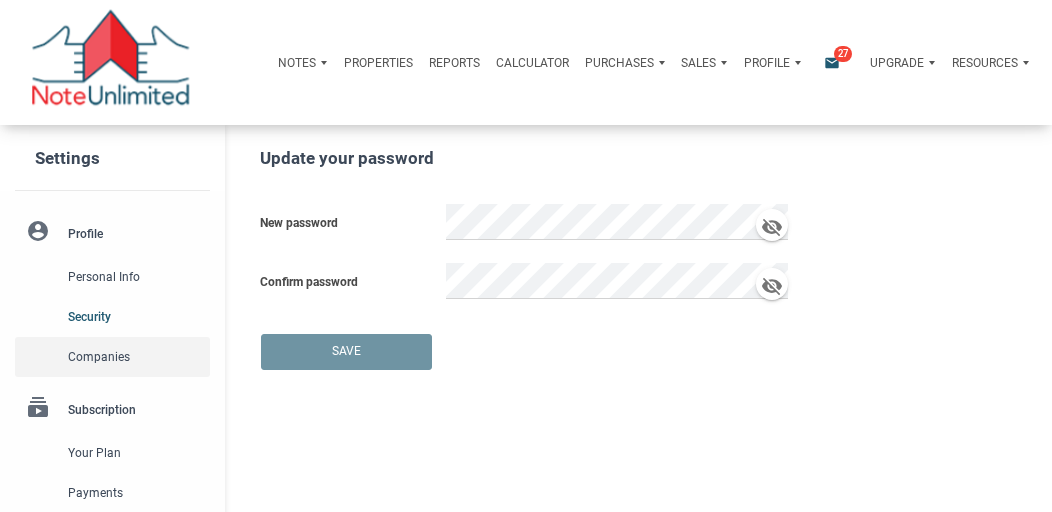 click on "Companies" at bounding box center (135, 357) 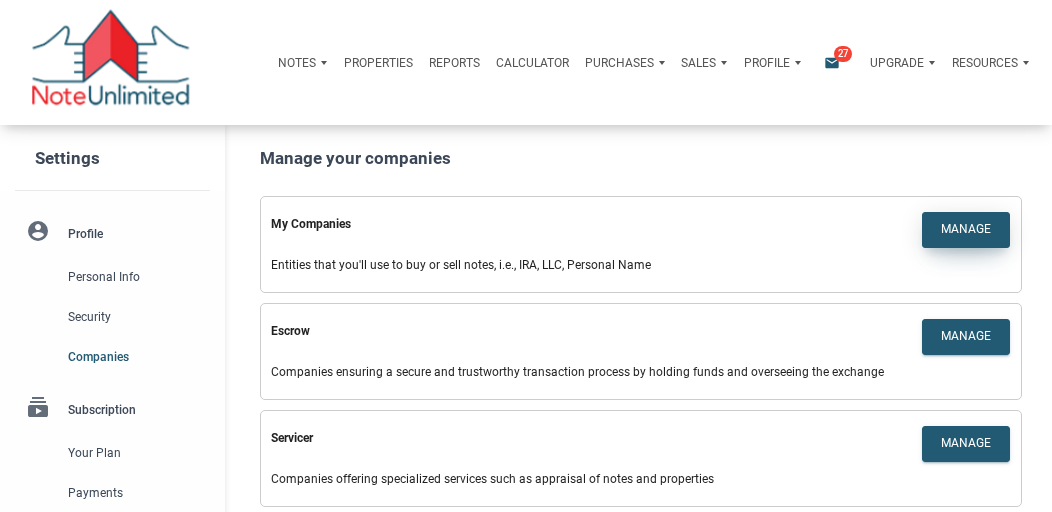 click on "Manage" at bounding box center (966, 230) 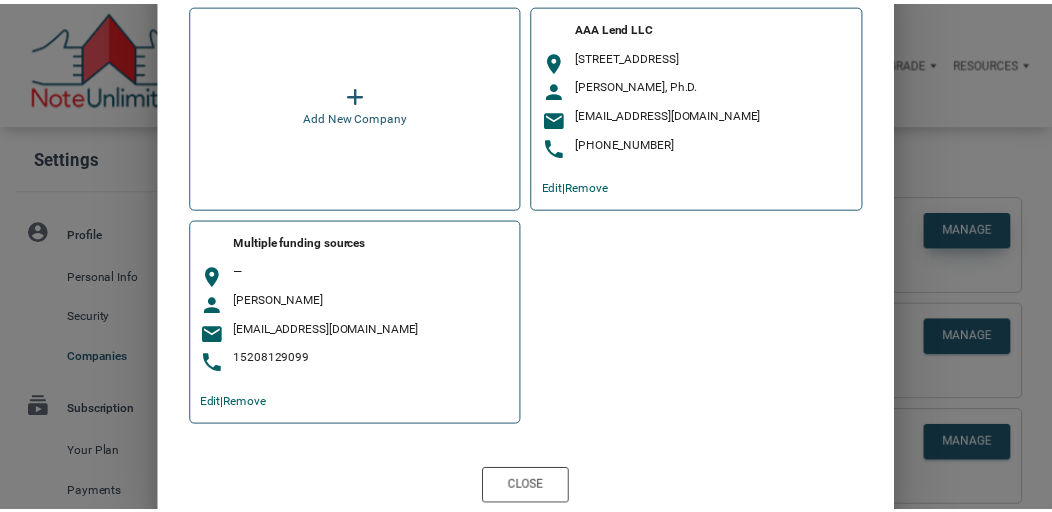 scroll, scrollTop: 167, scrollLeft: 0, axis: vertical 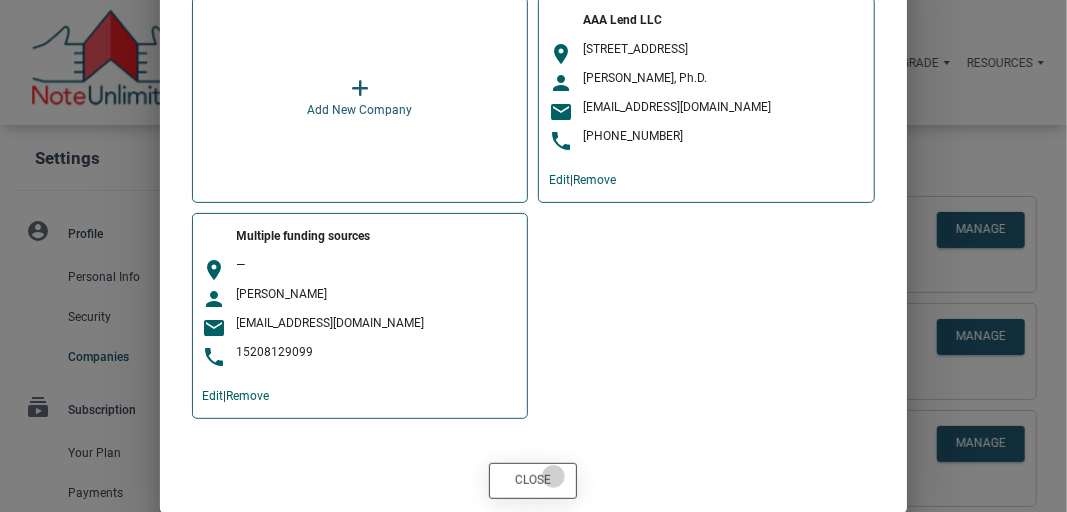 click on "Close" at bounding box center (533, 481) 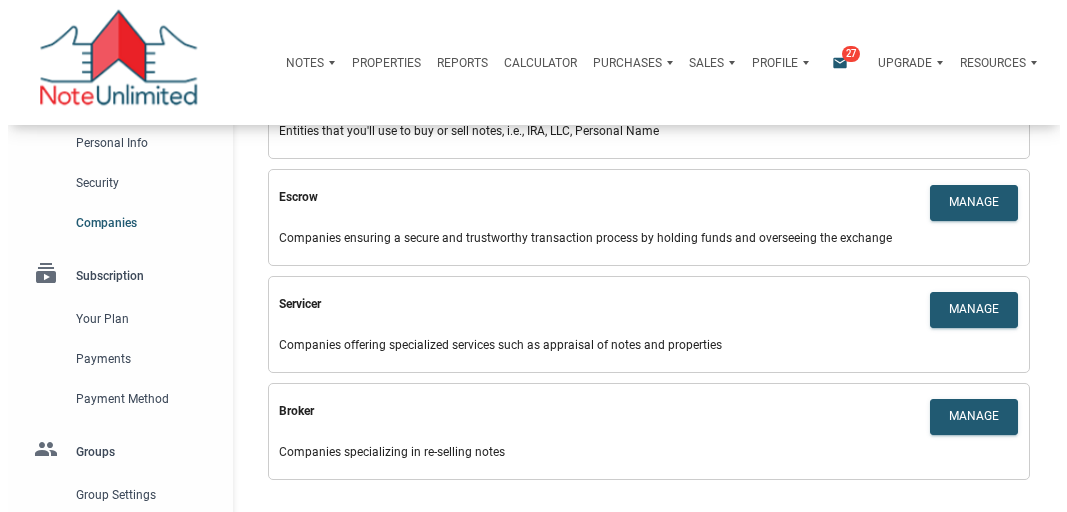 scroll, scrollTop: 136, scrollLeft: 0, axis: vertical 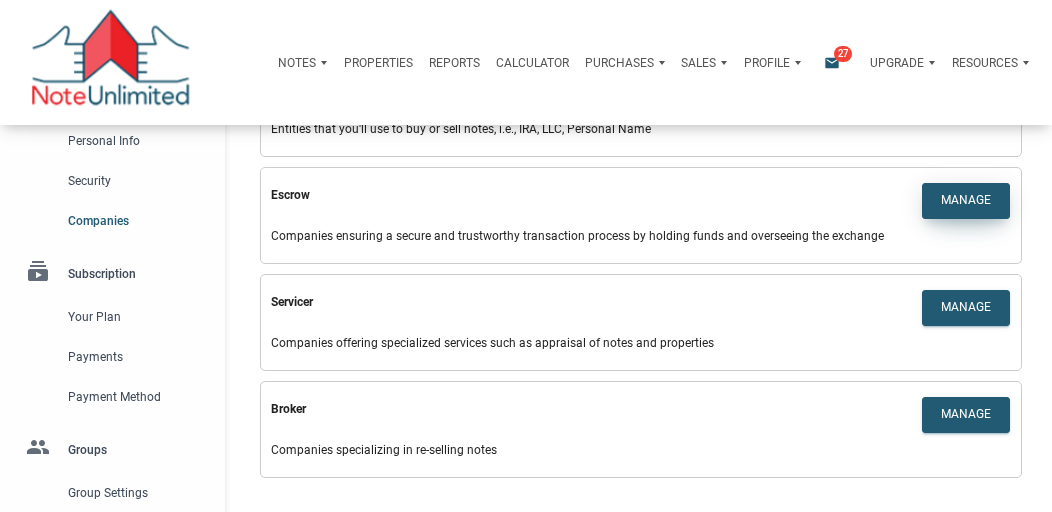 click on "Manage" at bounding box center [966, 201] 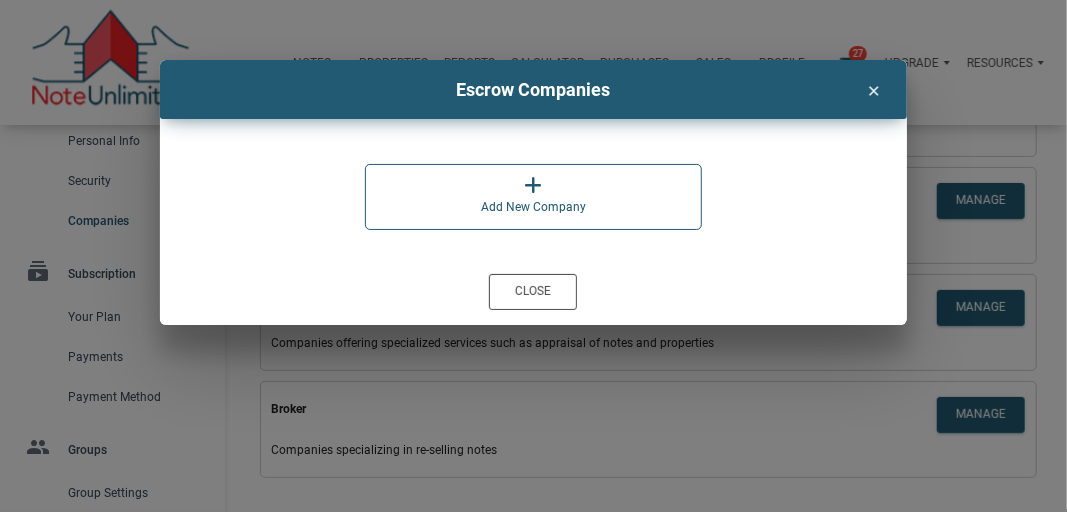 click on "Add New Company" at bounding box center [533, 207] 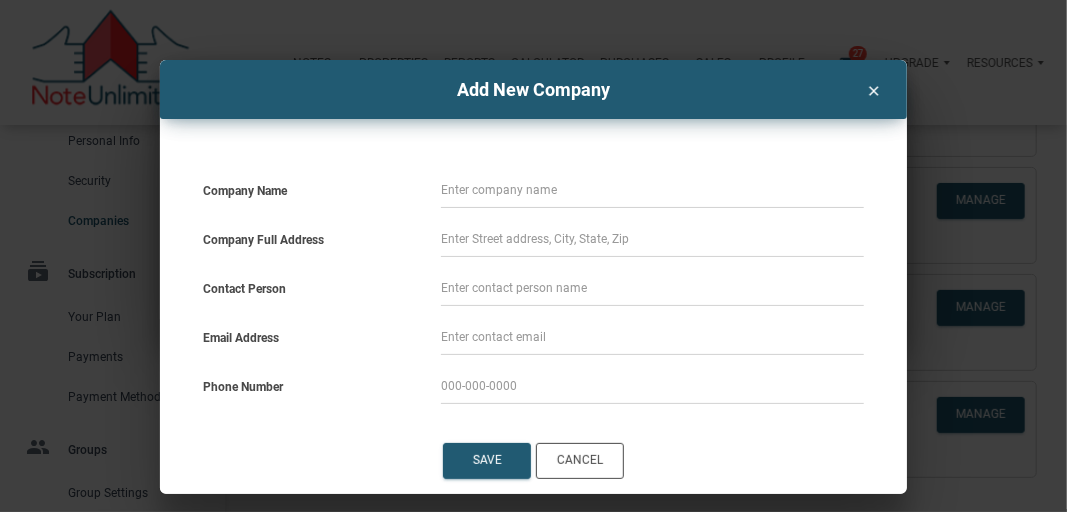click at bounding box center [652, 190] 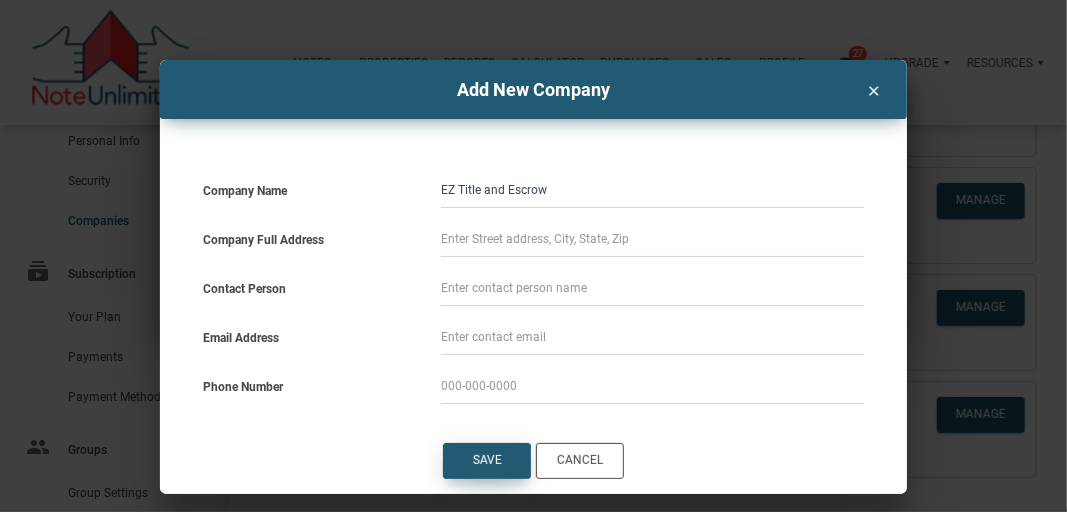 type on "EZ Title and Escrow" 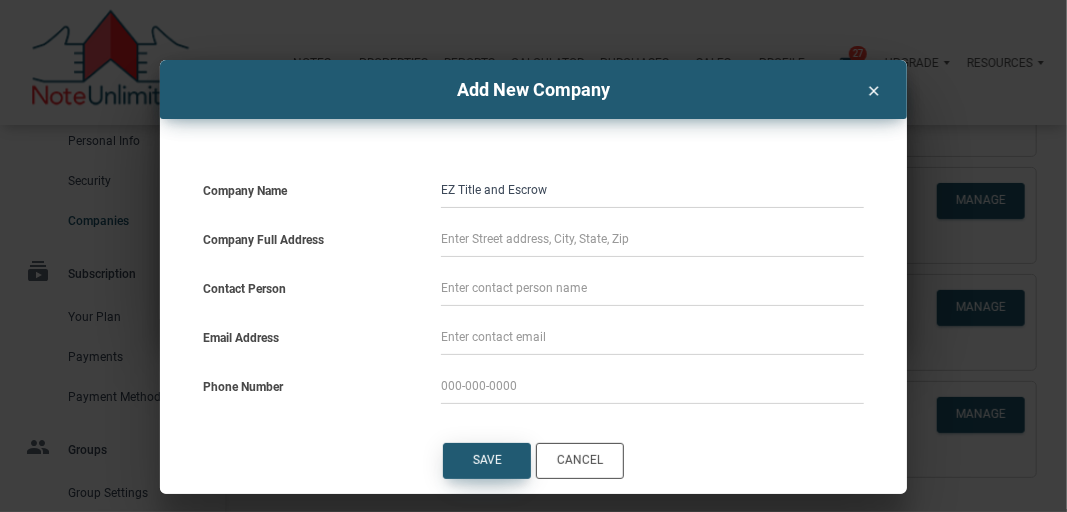 click on "Save" at bounding box center (486, 461) 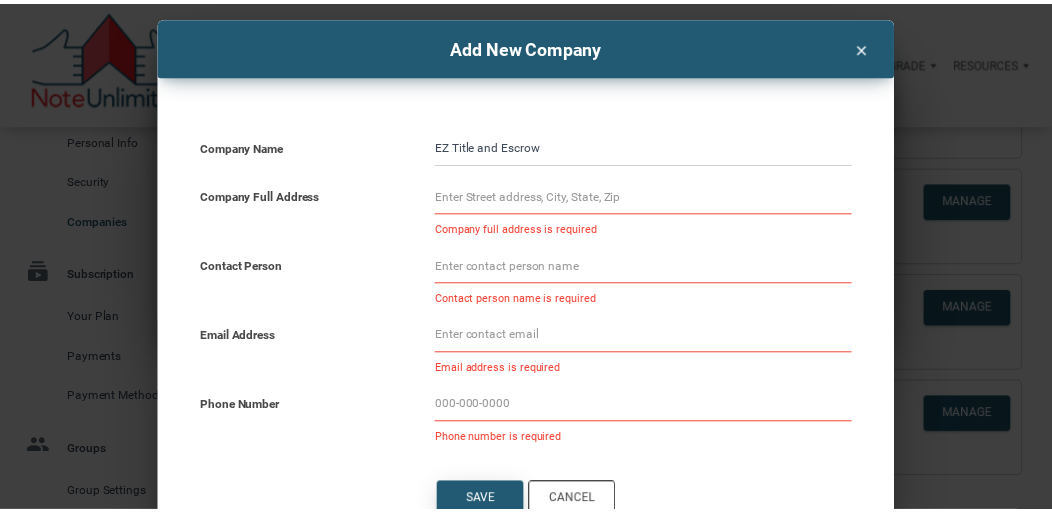 scroll, scrollTop: 65, scrollLeft: 0, axis: vertical 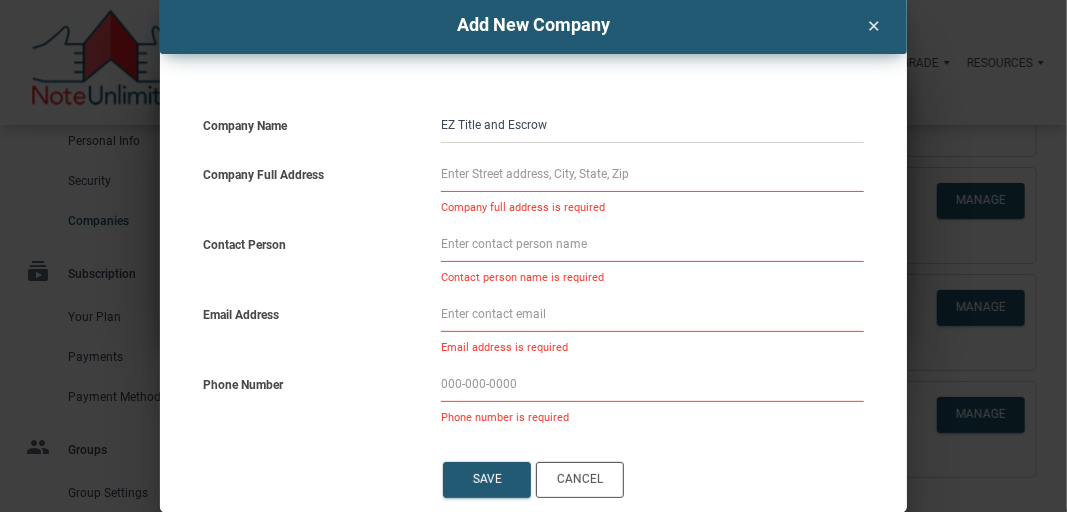 click on "Company full address is required" at bounding box center [652, 202] 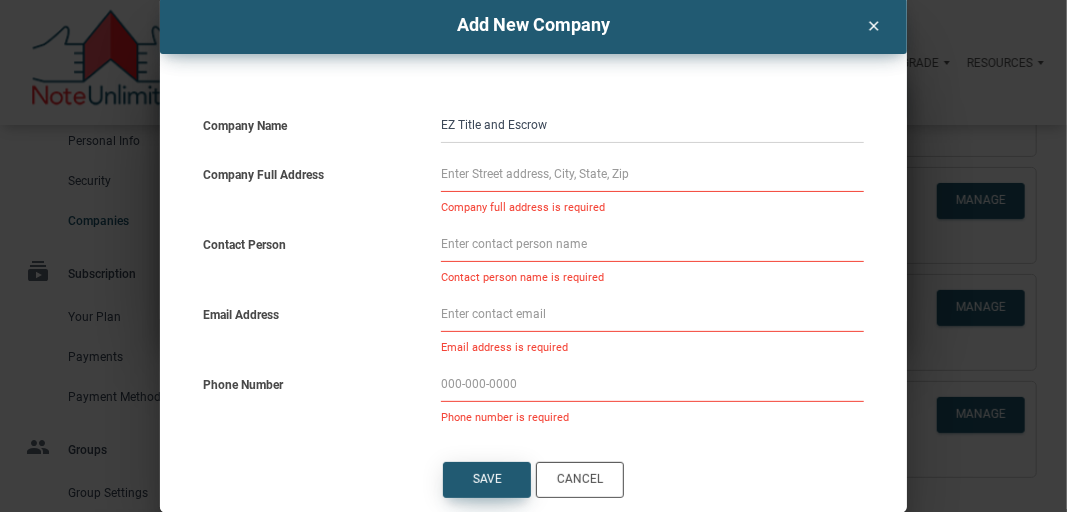 click on "Save" at bounding box center [486, 480] 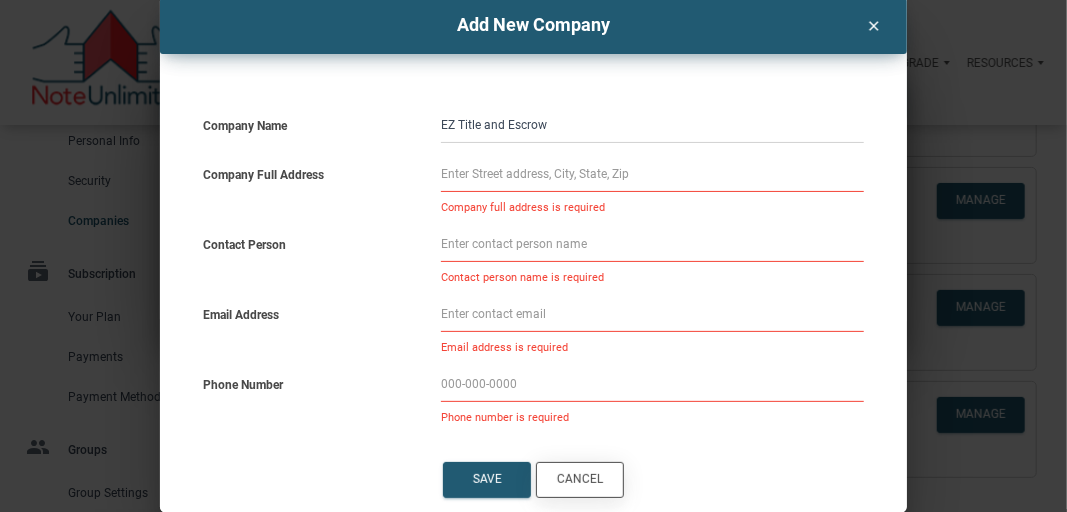 click on "Cancel" at bounding box center (580, 480) 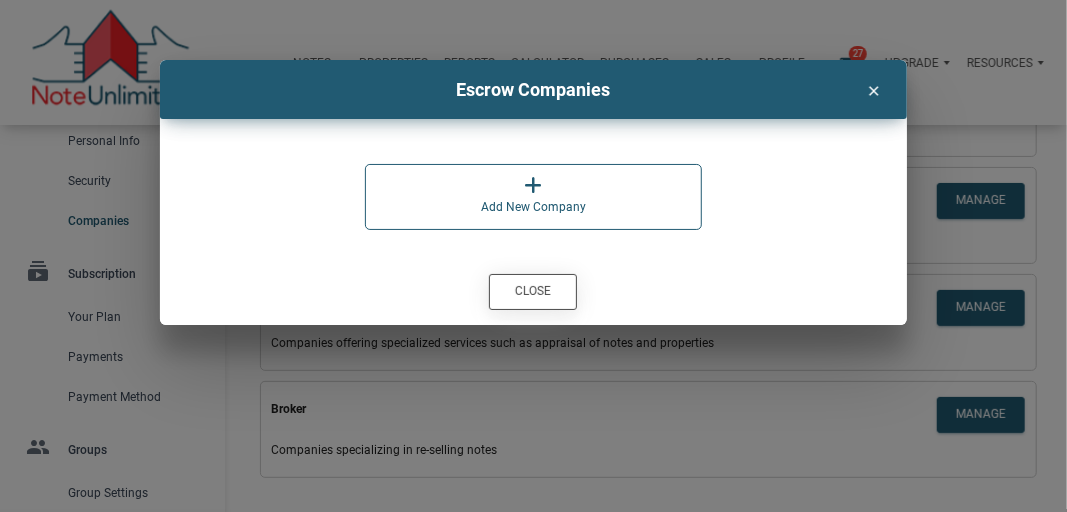 click on "Close" at bounding box center [533, 292] 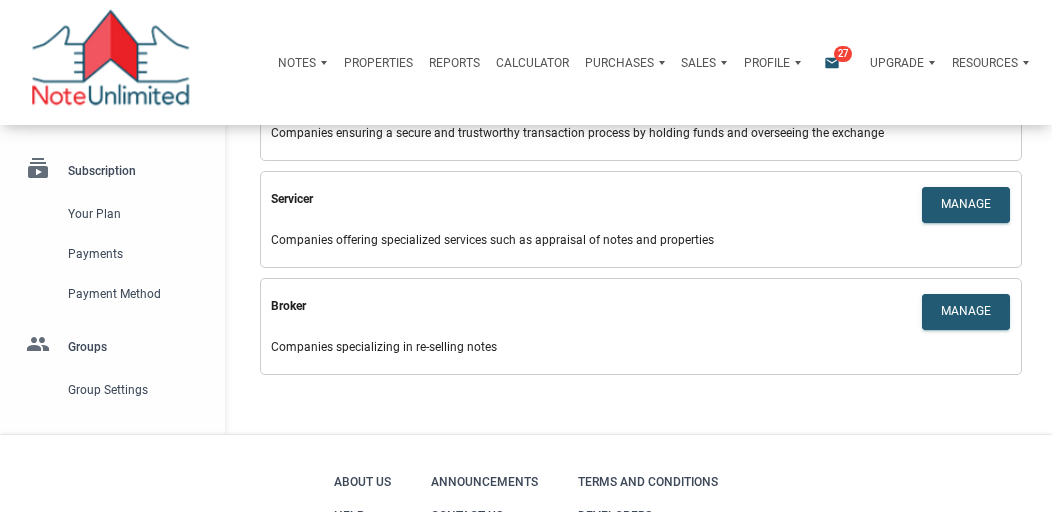 scroll, scrollTop: 242, scrollLeft: 0, axis: vertical 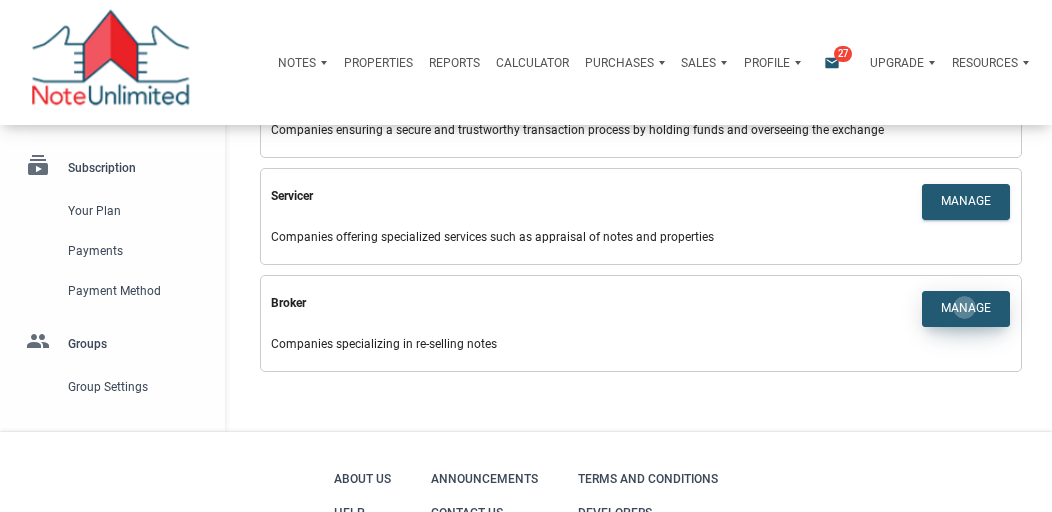 click on "Manage" at bounding box center [966, 309] 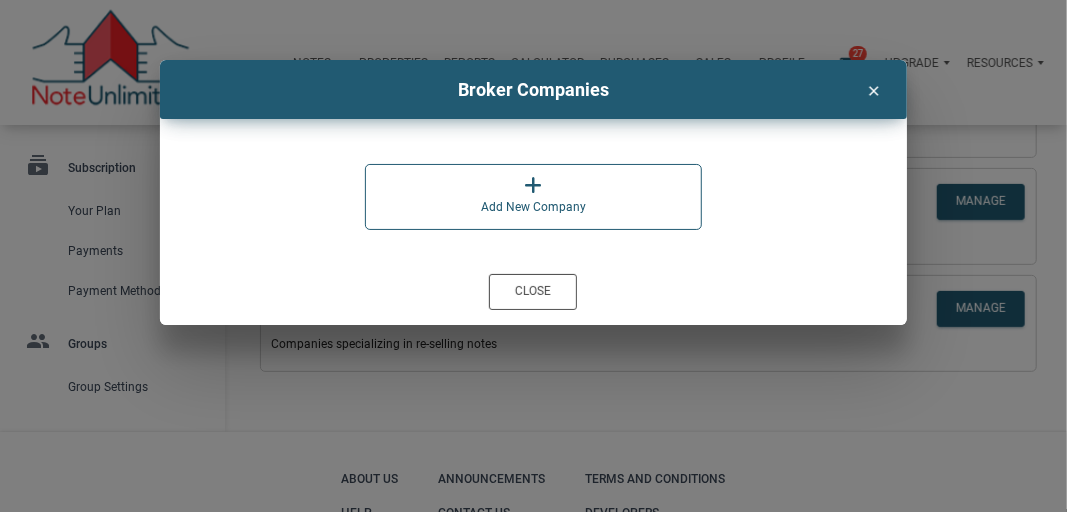 click at bounding box center [533, 185] 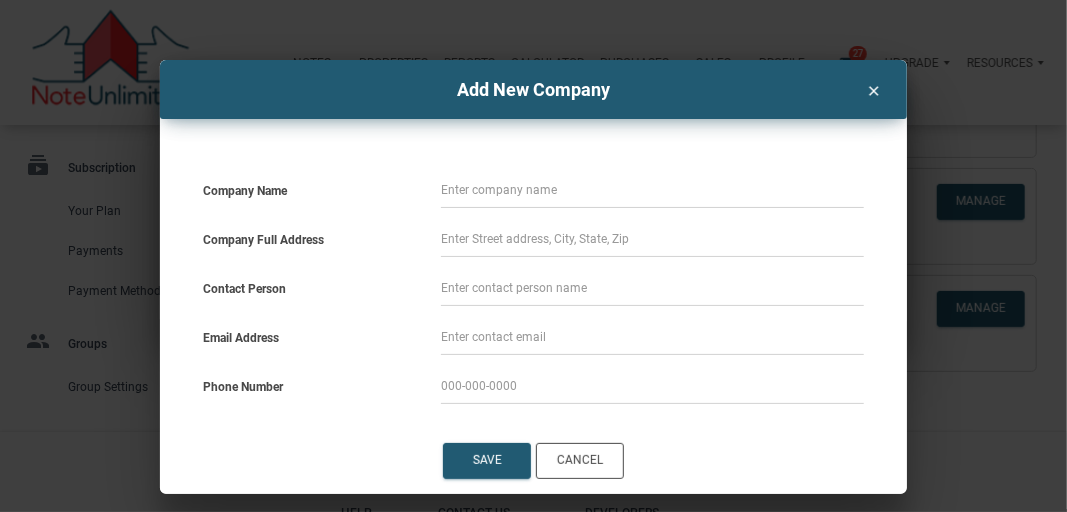 click at bounding box center [652, 190] 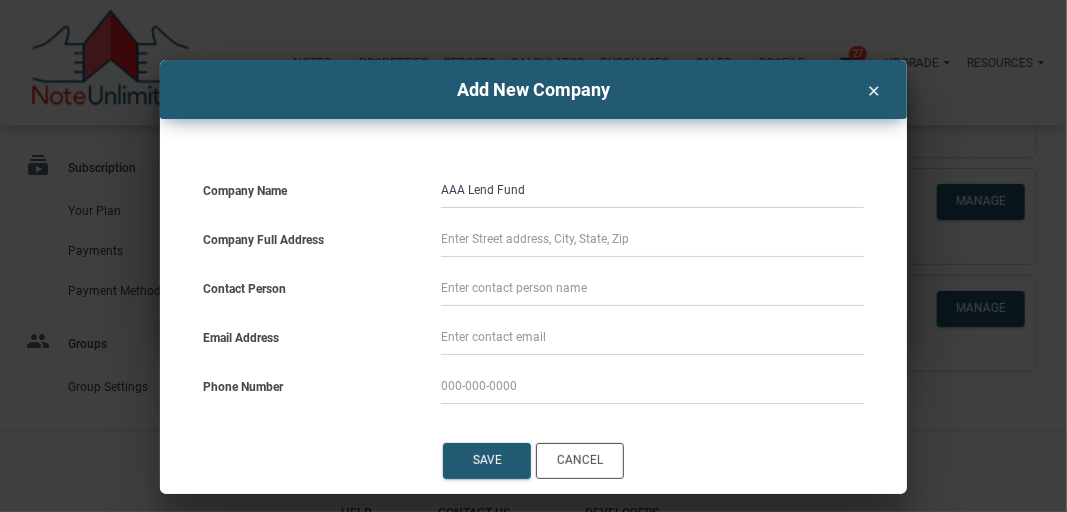 type on "[STREET_ADDRESS]" 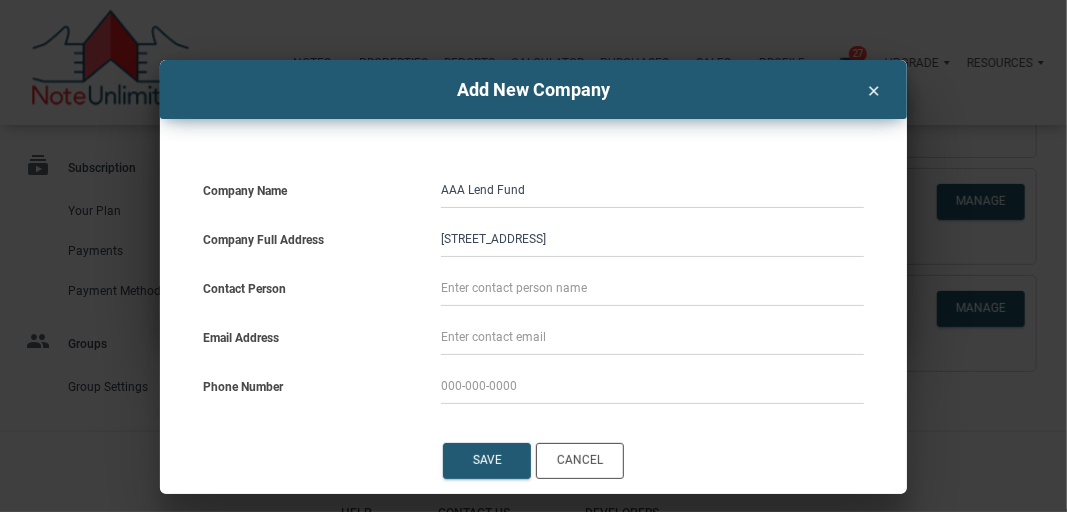 type on "[PERSON_NAME], Ph.D." 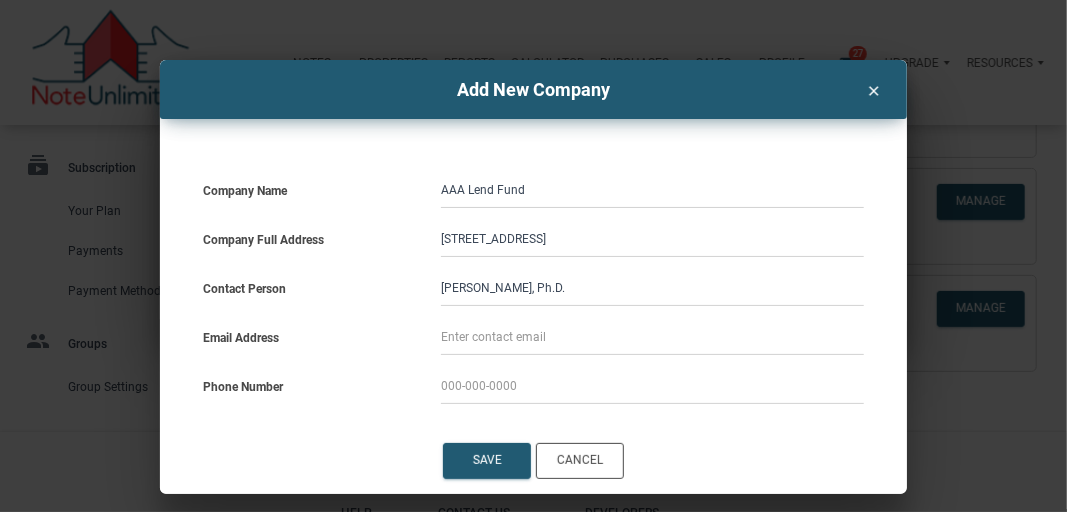 type on "[EMAIL_ADDRESS][DOMAIN_NAME]" 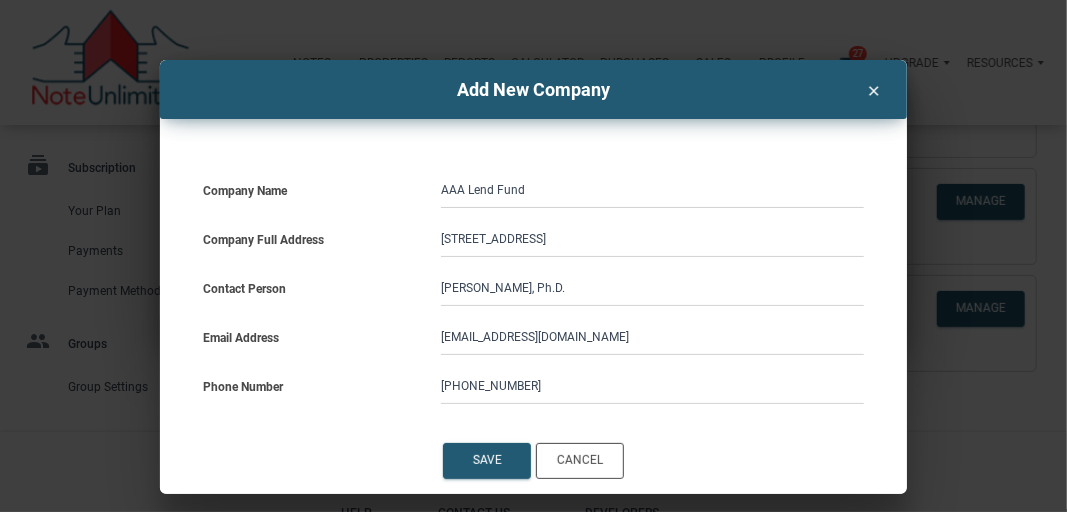 click on "415-484-9020" at bounding box center (652, 386) 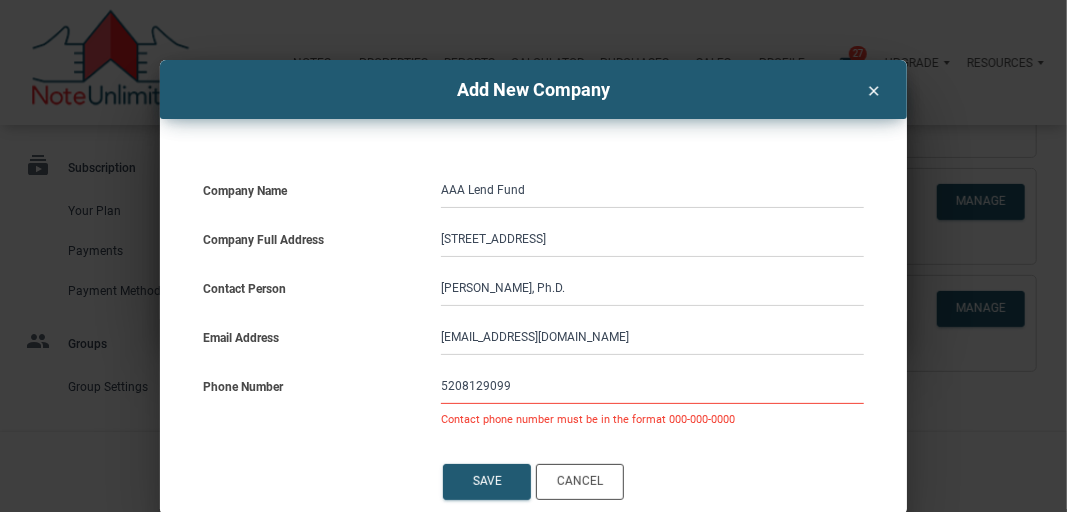 click on "5208129099" at bounding box center [652, 379] 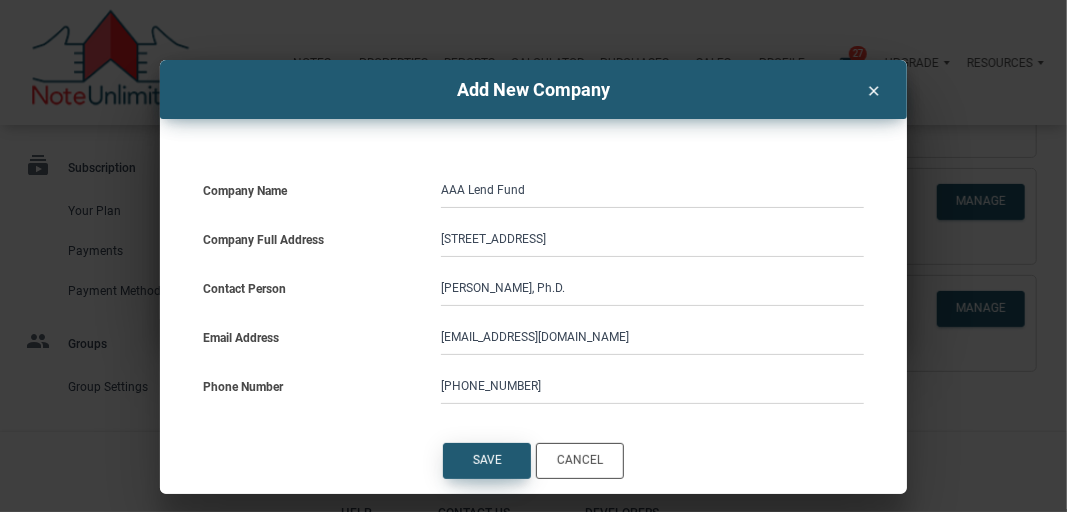 type on "[PHONE_NUMBER]" 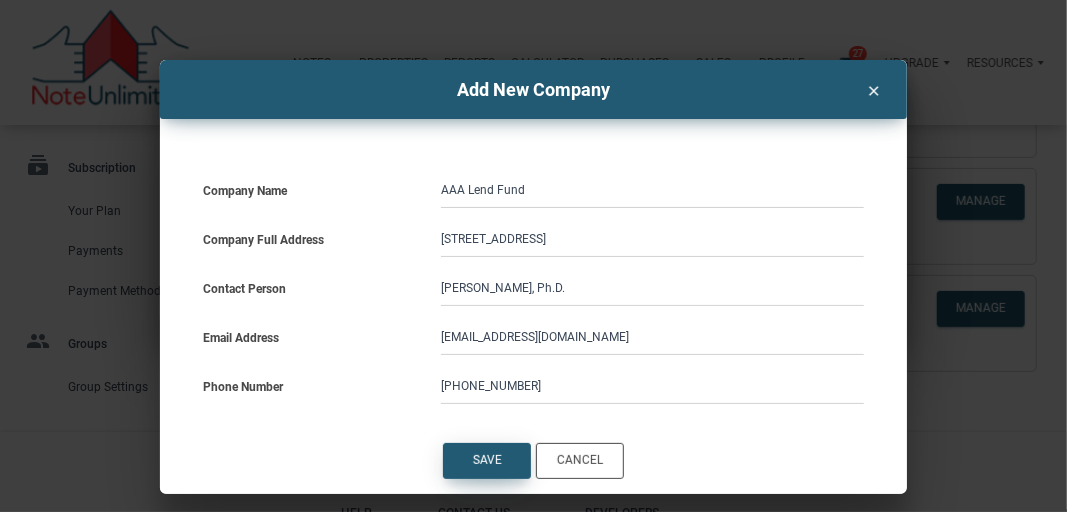 click on "Save" at bounding box center (486, 461) 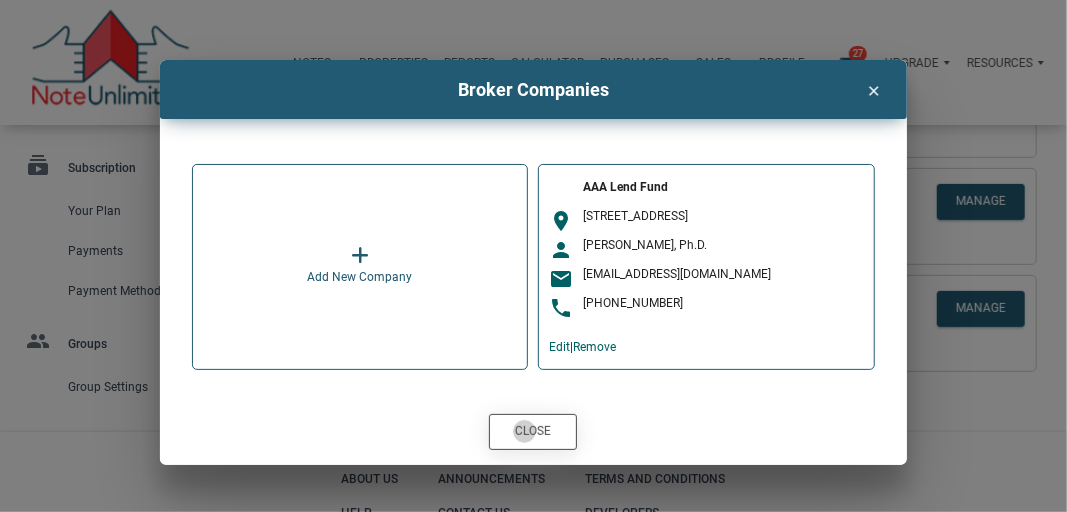 click on "Close" at bounding box center [533, 432] 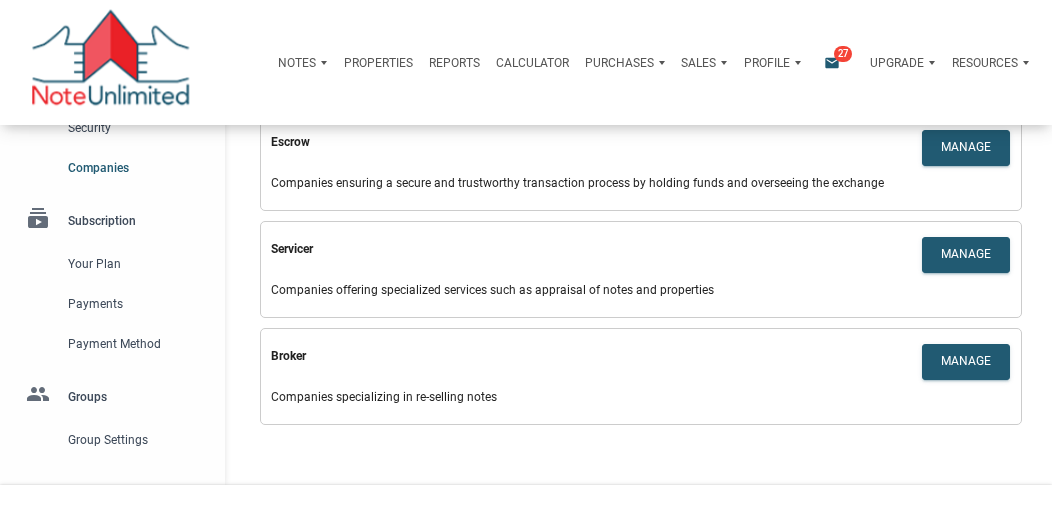 scroll, scrollTop: 190, scrollLeft: 0, axis: vertical 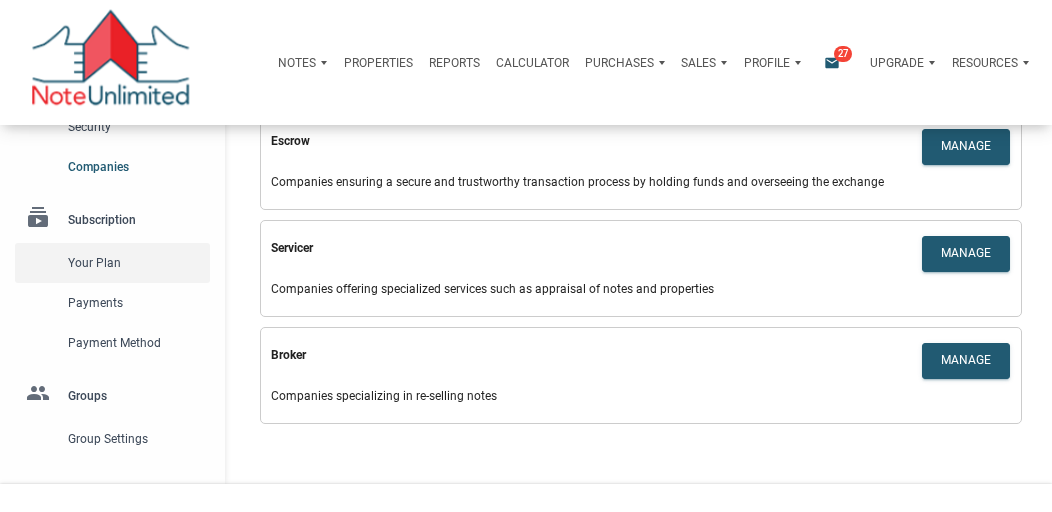 click on "Your plan" at bounding box center [135, 263] 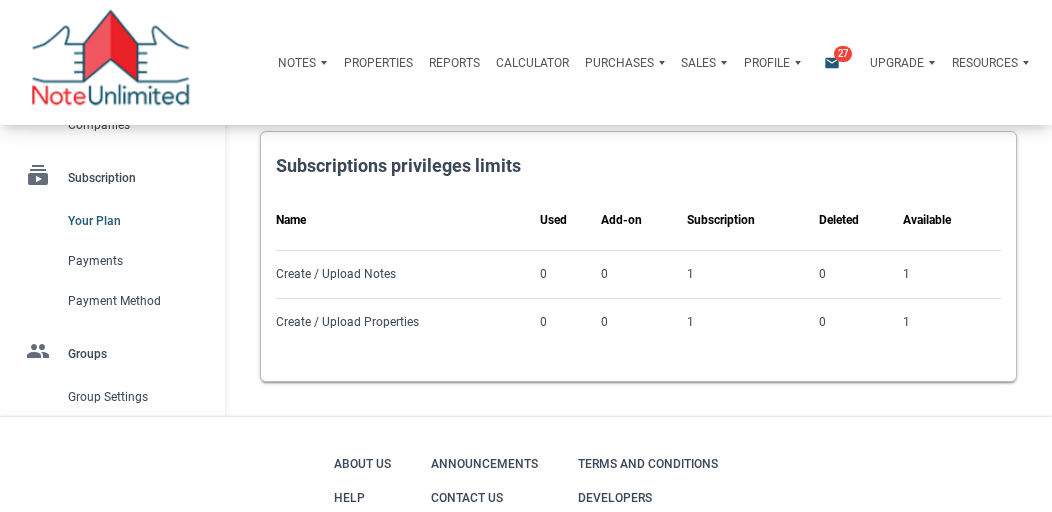 scroll, scrollTop: 222, scrollLeft: 0, axis: vertical 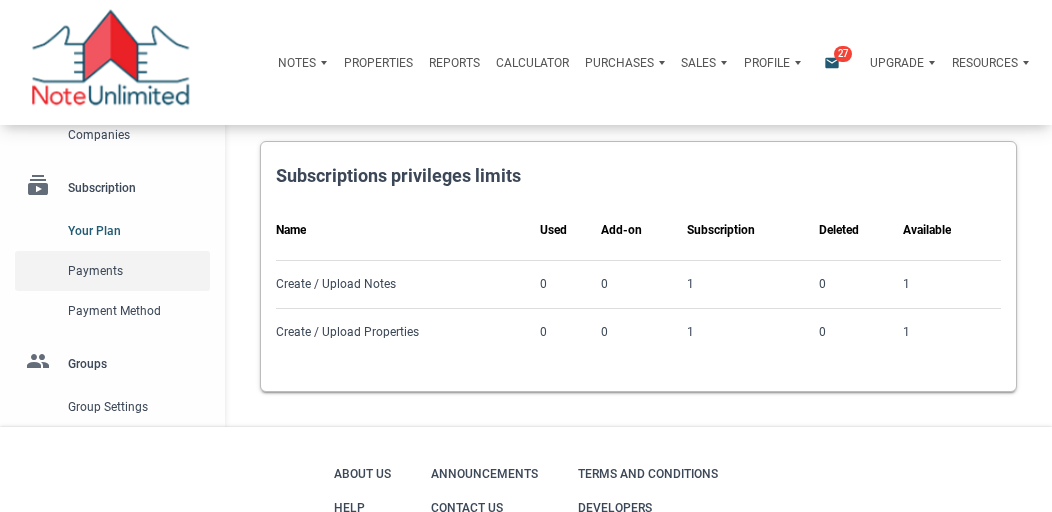 click on "Payments" at bounding box center [135, 271] 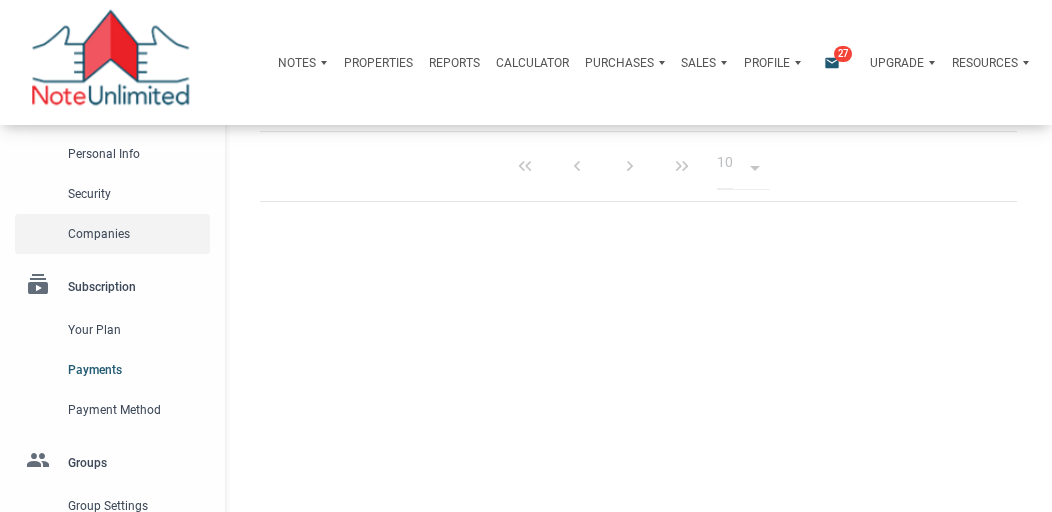 scroll, scrollTop: 124, scrollLeft: 0, axis: vertical 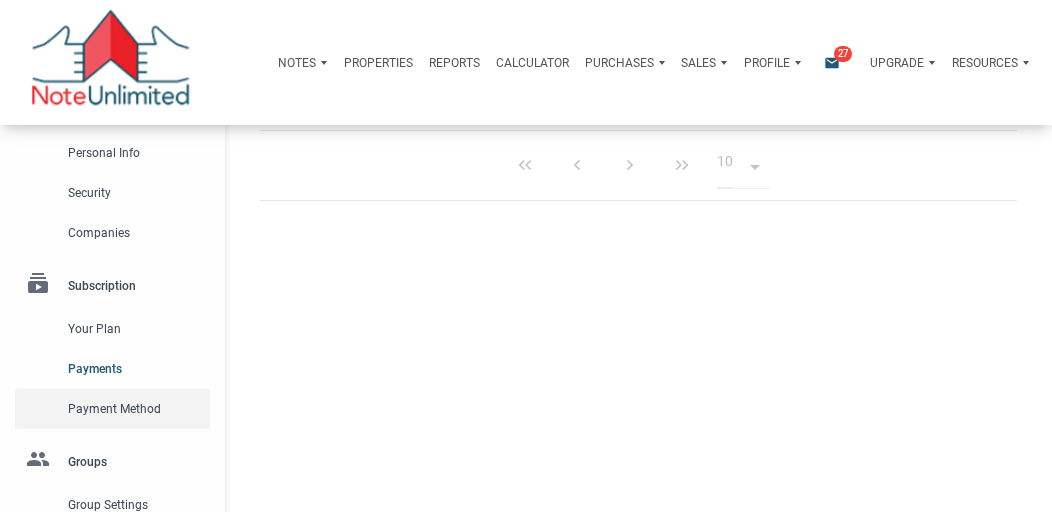 click on "Payment Method" at bounding box center [135, 409] 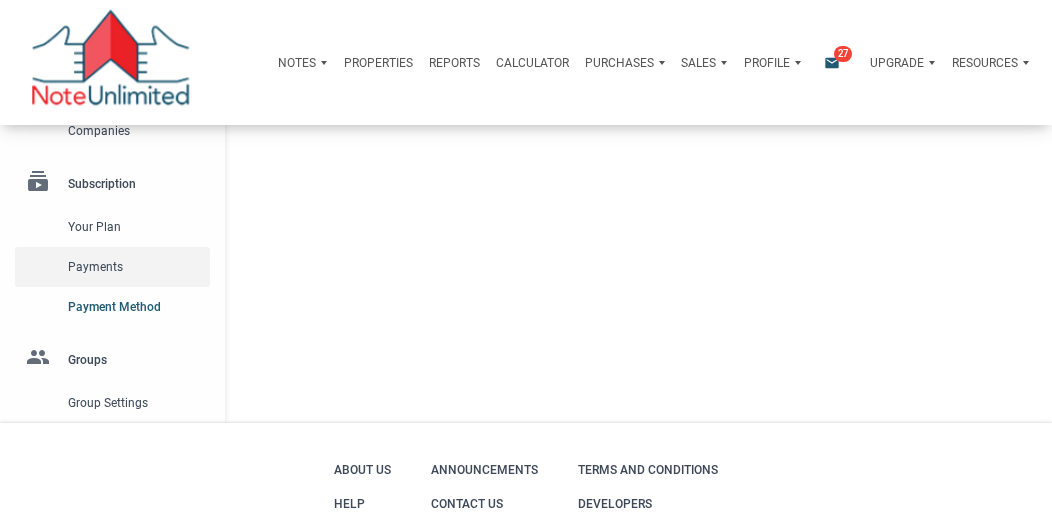 scroll, scrollTop: 227, scrollLeft: 0, axis: vertical 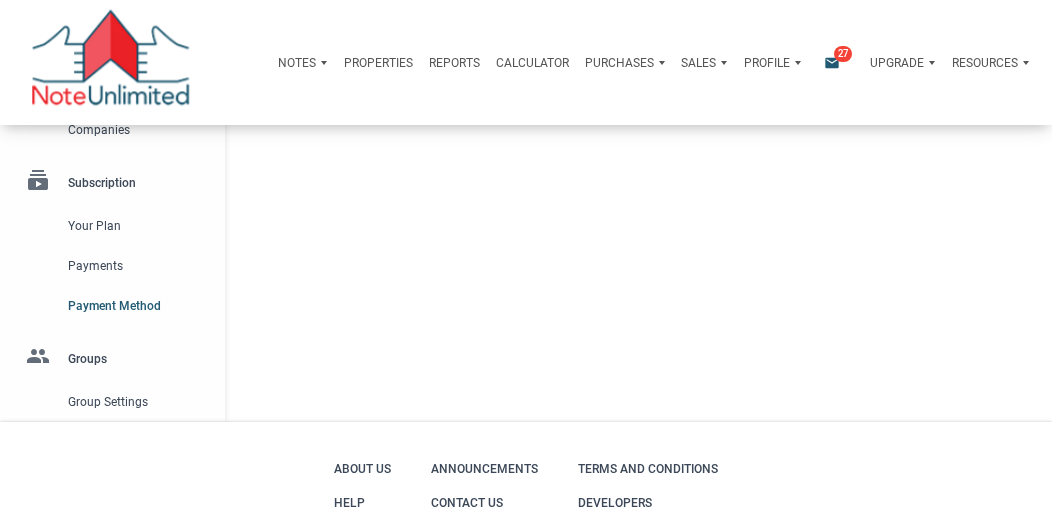 click on "group  Groups  Group Settings" at bounding box center (112, 374) 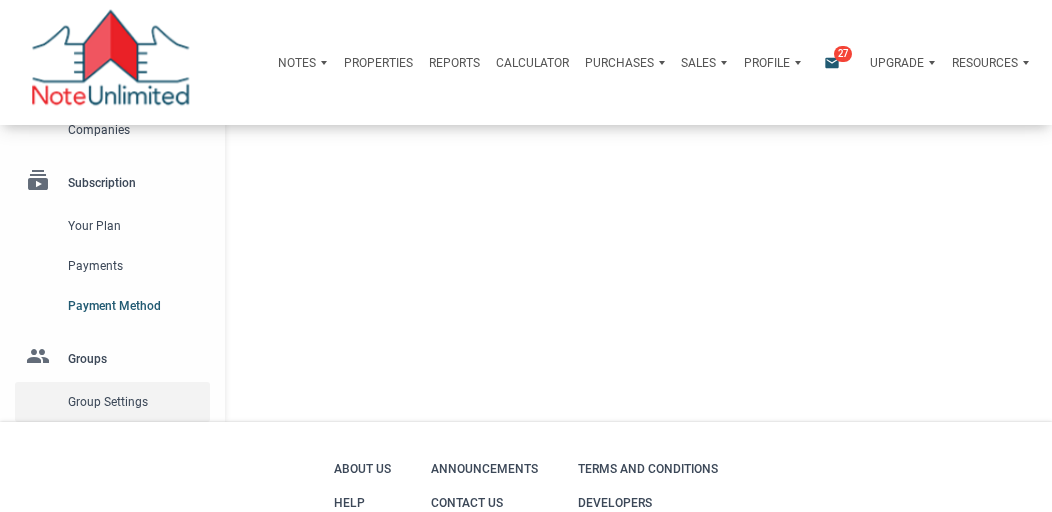 click on "Group Settings" at bounding box center (135, 402) 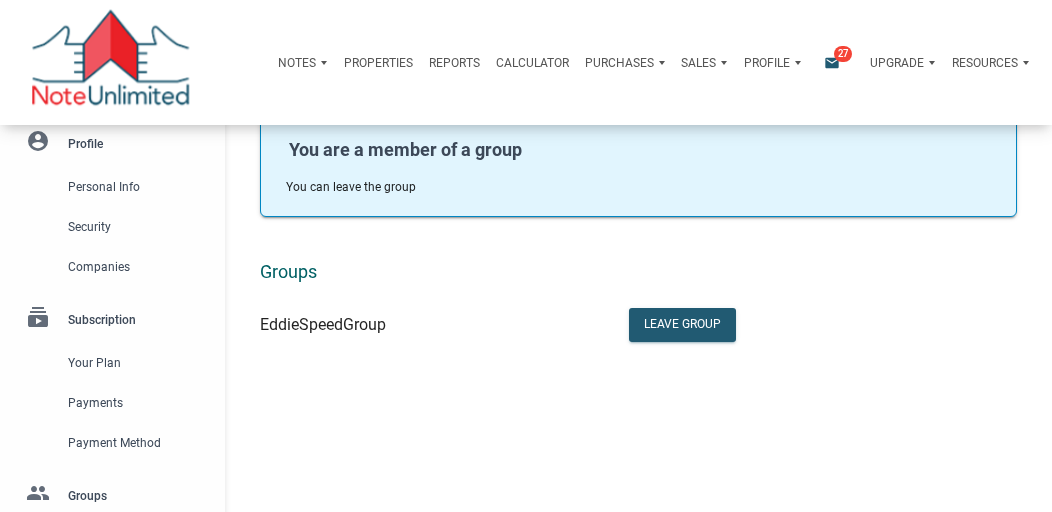 scroll, scrollTop: 94, scrollLeft: 0, axis: vertical 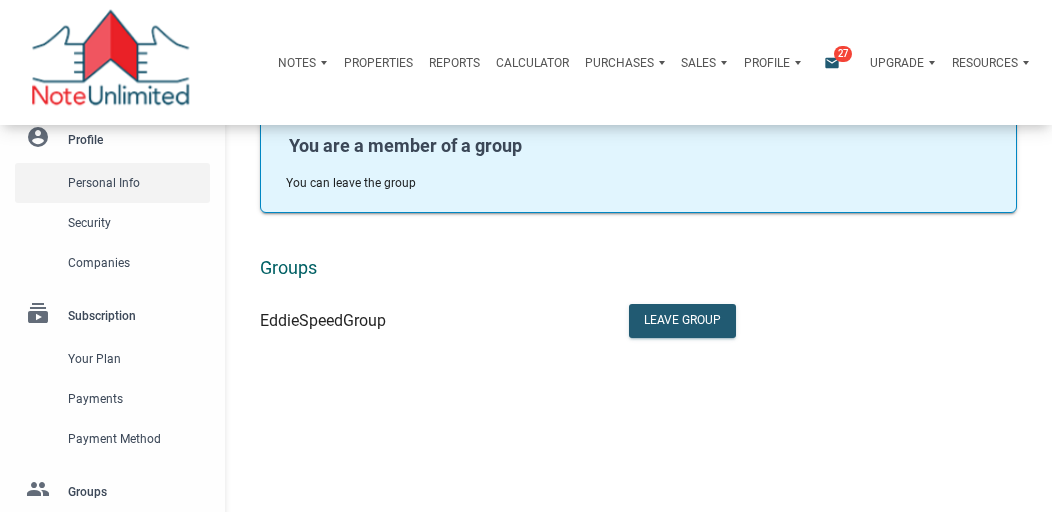 click on "Personal Info" at bounding box center (135, 183) 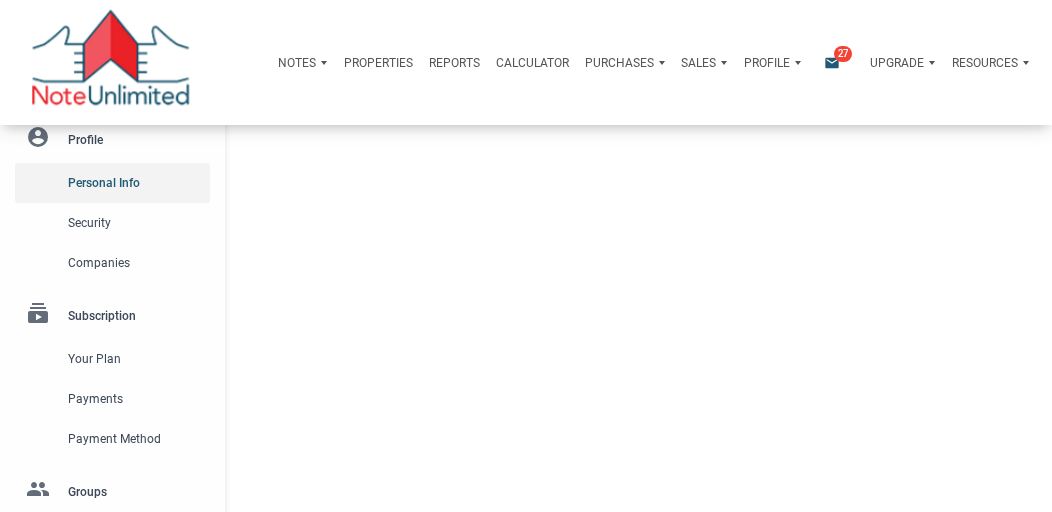type on "STOCKTON" 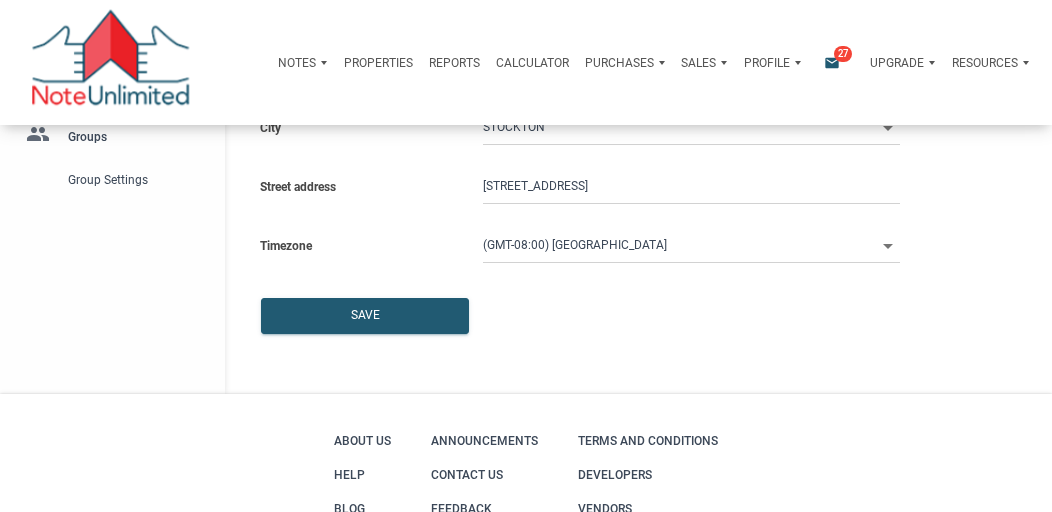 scroll, scrollTop: 450, scrollLeft: 0, axis: vertical 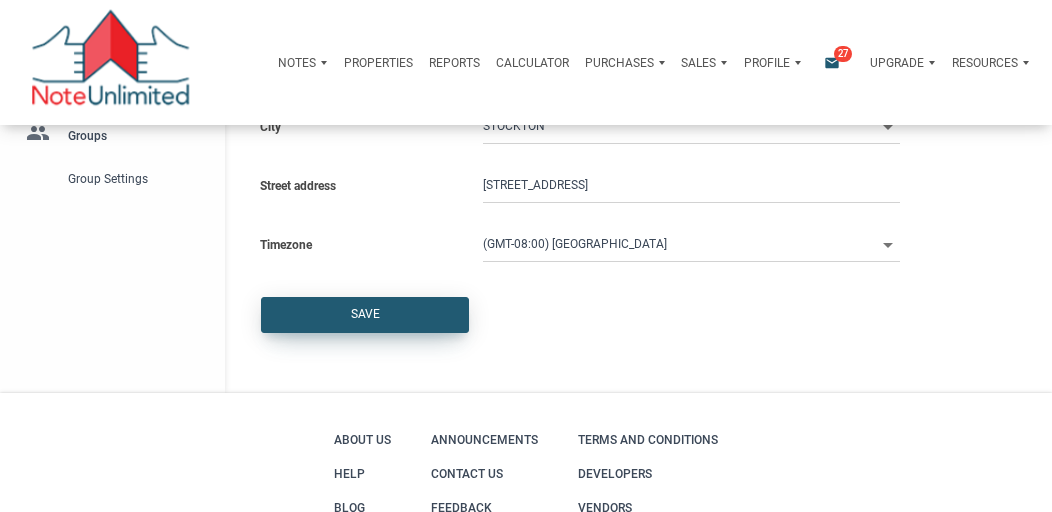 click on "Save" at bounding box center (365, 315) 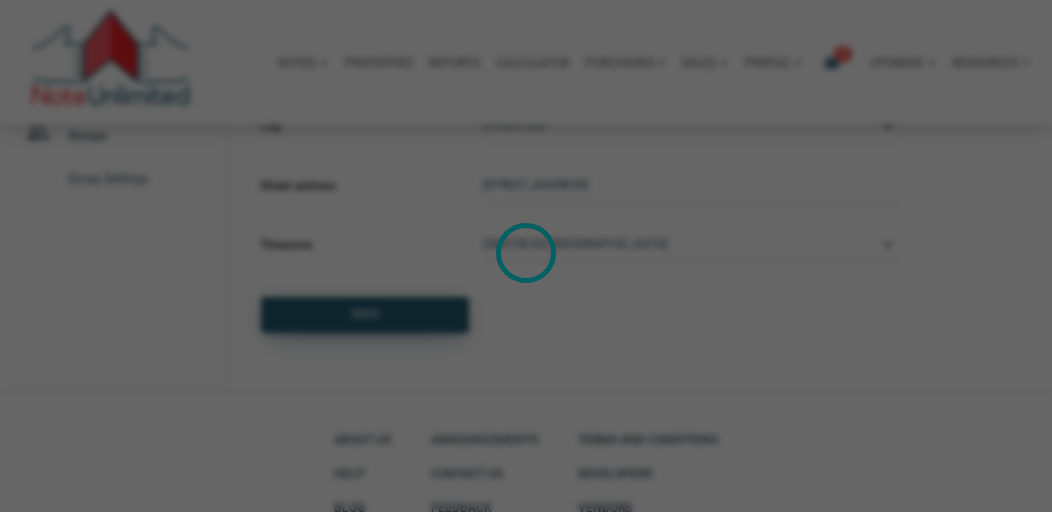 select 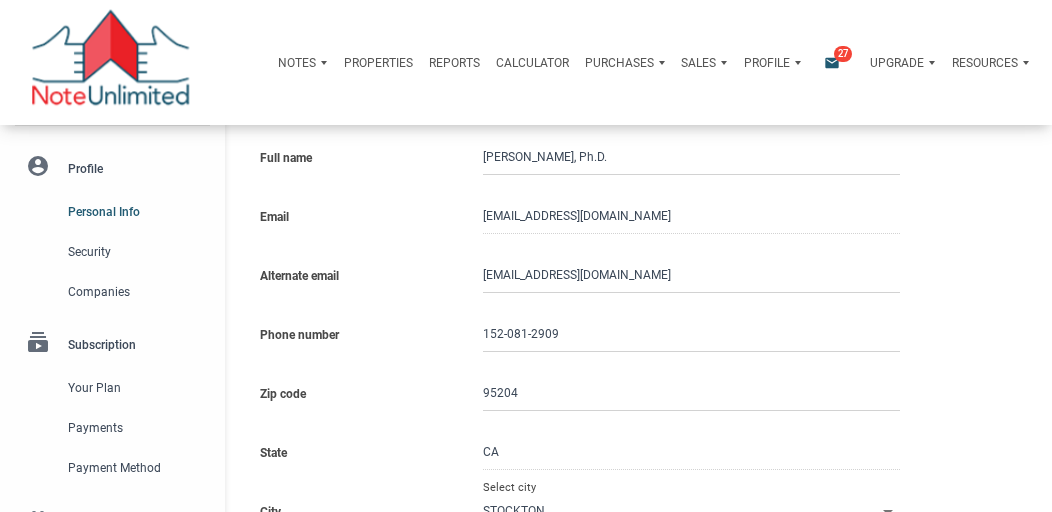 scroll, scrollTop: 0, scrollLeft: 0, axis: both 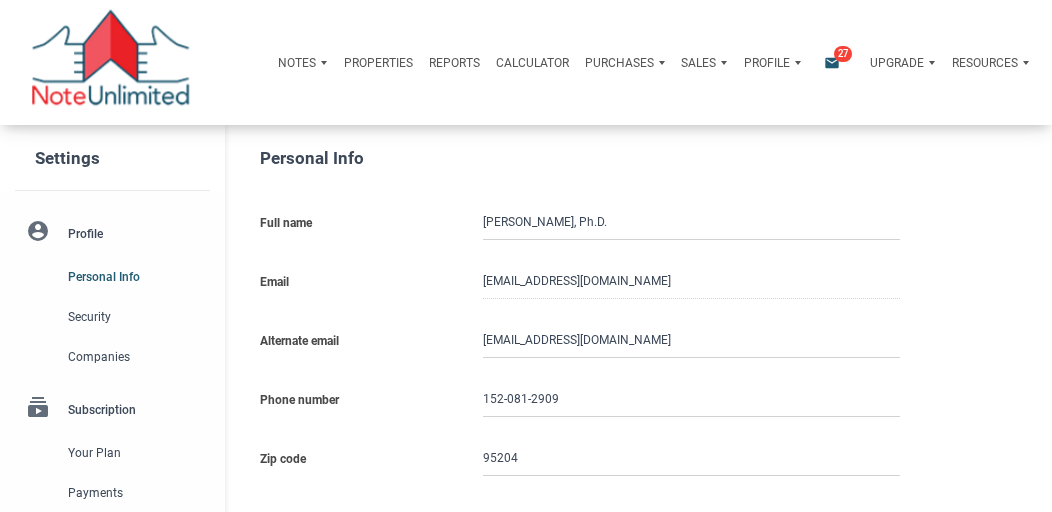 click on "account_circle  Profile  Personal Info Security Companies" at bounding box center [112, 294] 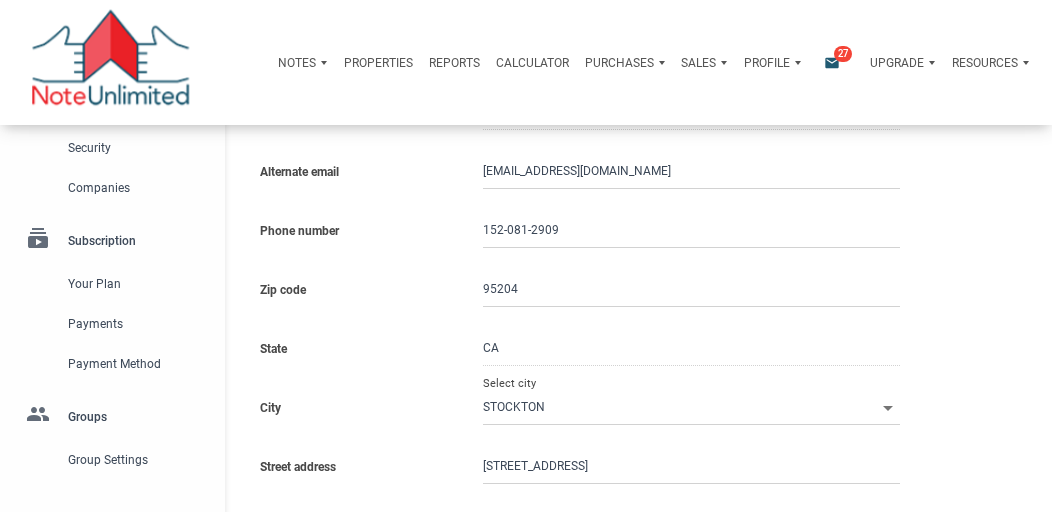 scroll, scrollTop: 170, scrollLeft: 0, axis: vertical 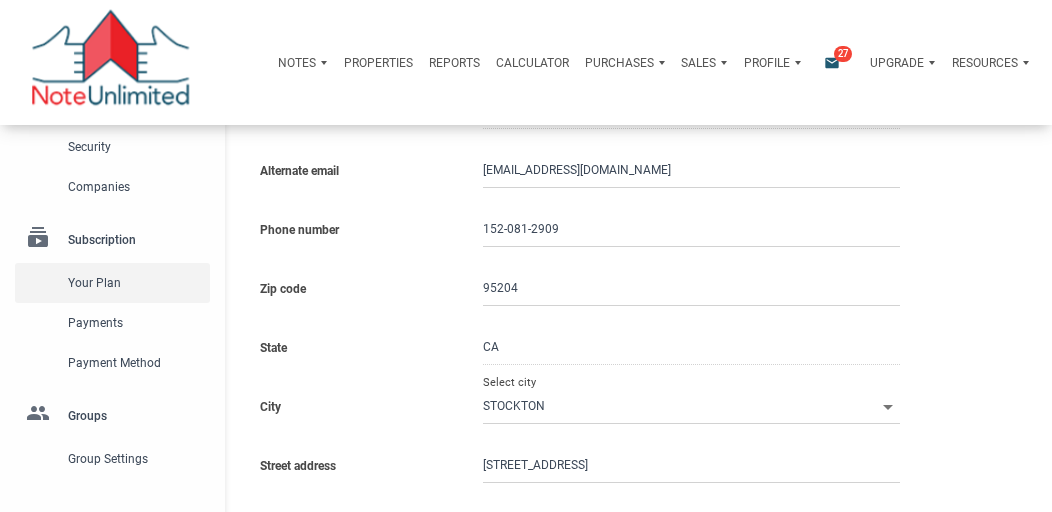 click on "Your plan" at bounding box center [135, 283] 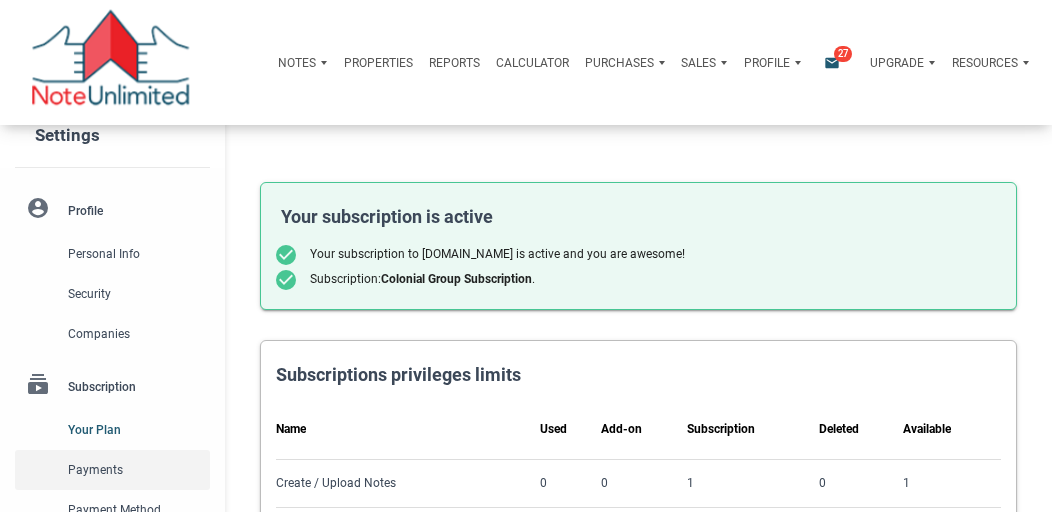 scroll, scrollTop: 22, scrollLeft: 0, axis: vertical 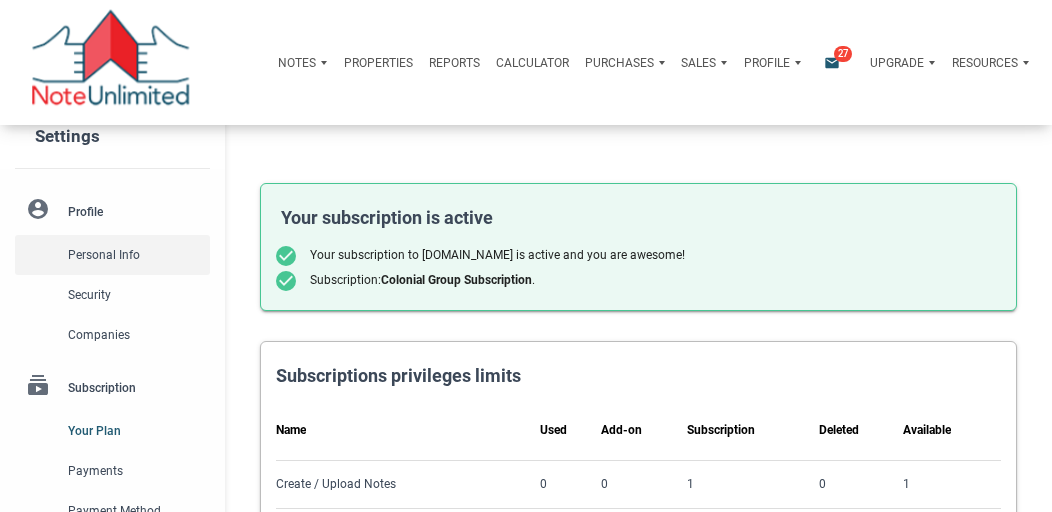 click on "Personal Info" at bounding box center (135, 255) 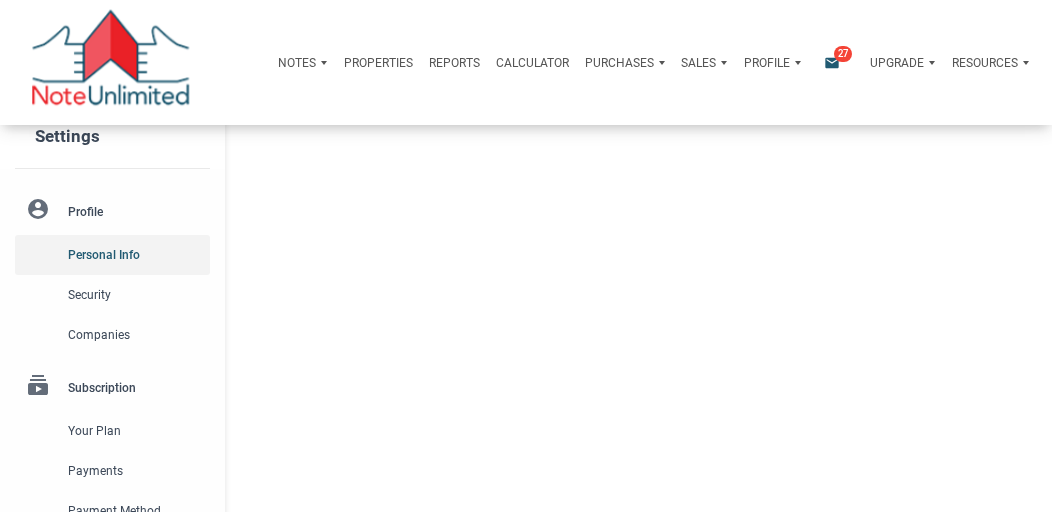 type on "STOCKTON" 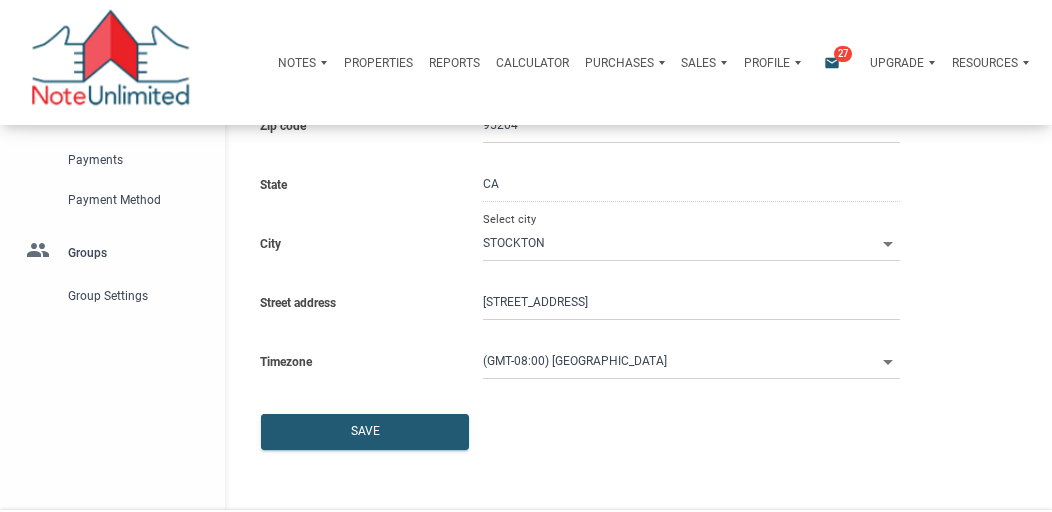 scroll, scrollTop: 348, scrollLeft: 0, axis: vertical 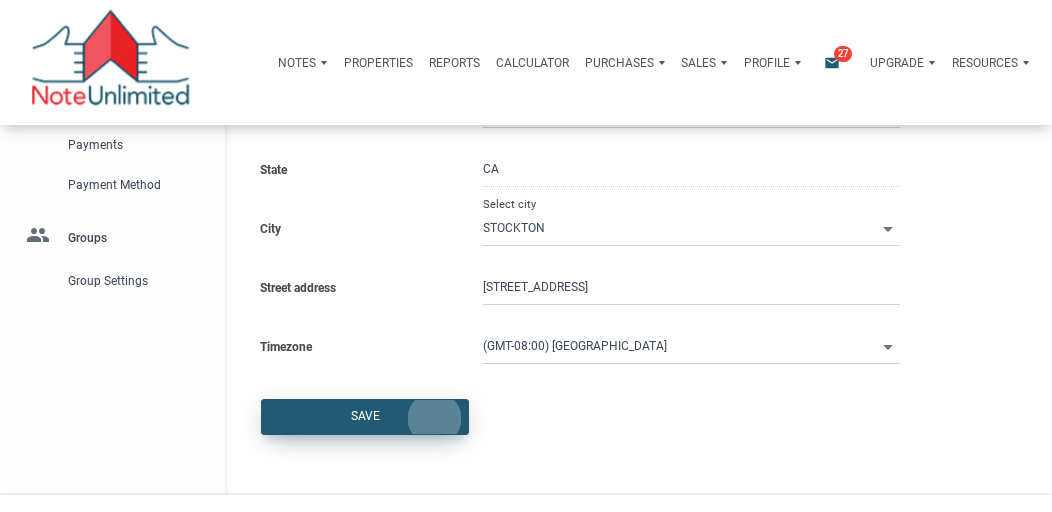click on "Save" at bounding box center [365, 417] 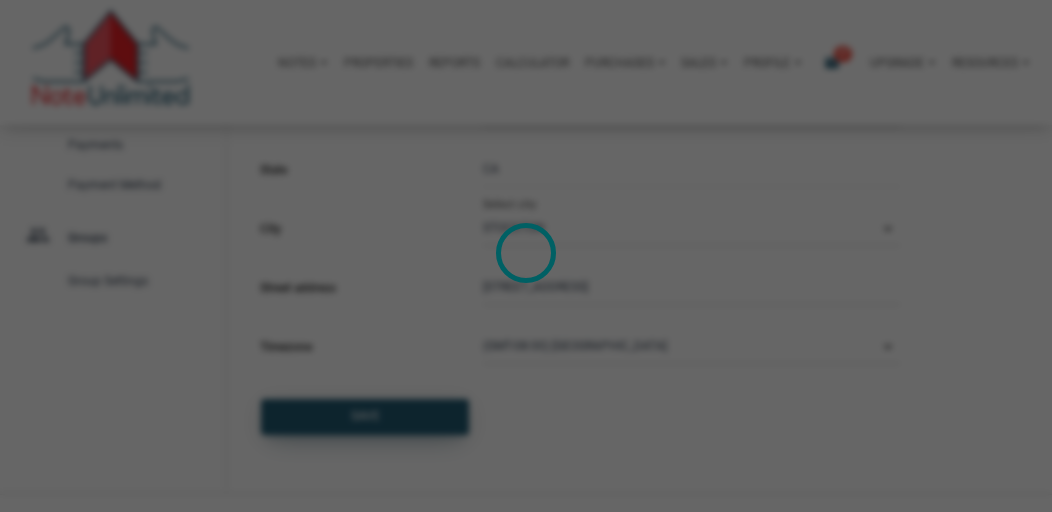 select 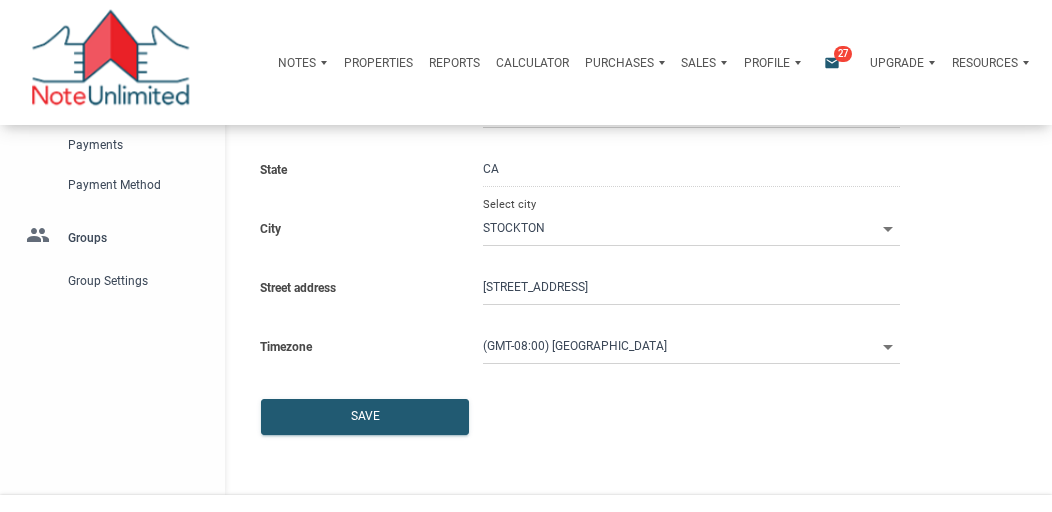 click on "Upgrade" at bounding box center [897, 63] 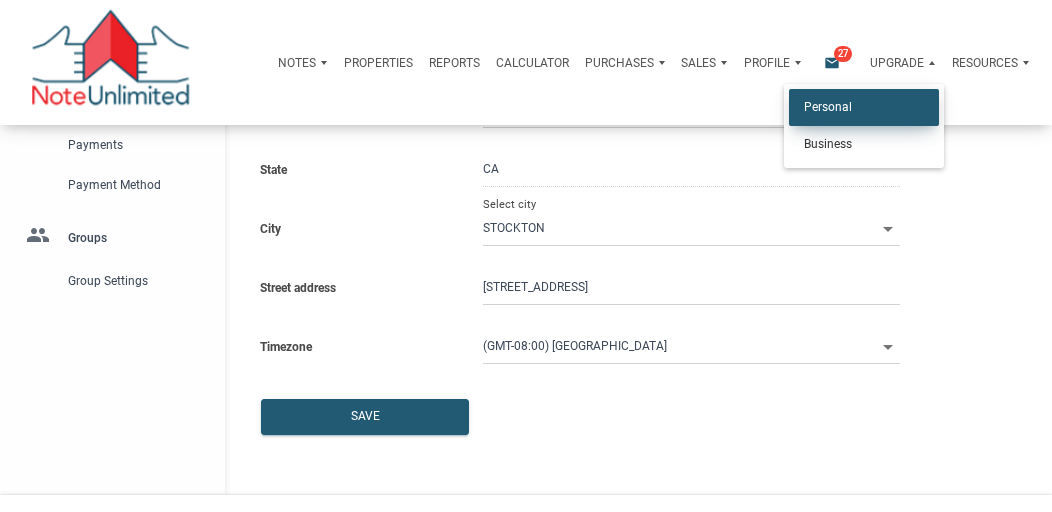 click on "Personal" at bounding box center (864, 107) 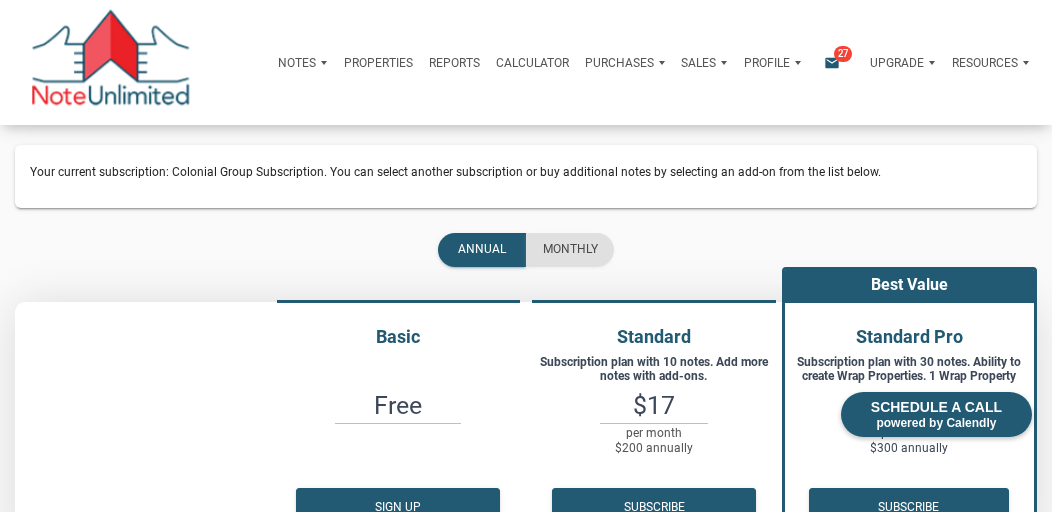 scroll, scrollTop: 0, scrollLeft: 0, axis: both 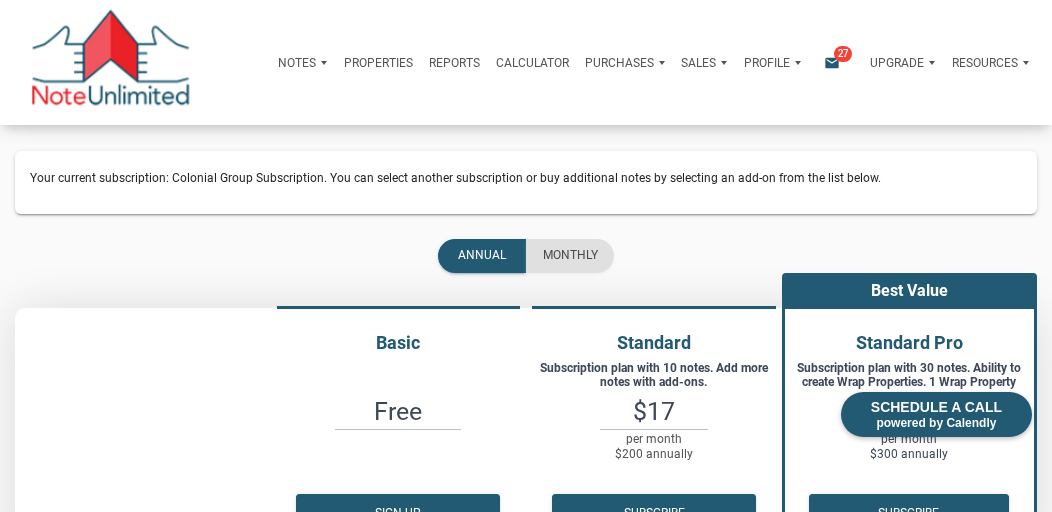 click on "Resources" at bounding box center (990, 63) 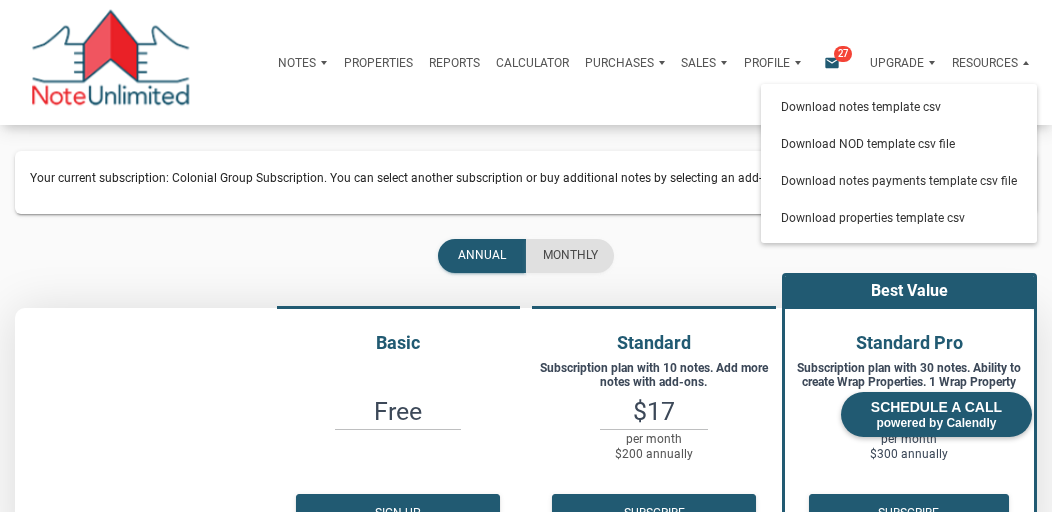 click on "annual     monthly     Basic     Free      Sign up   Standard   Subscription plan with 10 notes. Add more notes with add-ons.  $17  per month  $200 annually  Subscribe  Best Value  Standard Pro   Subscription plan with 30 notes. Ability to create Wrap Properties. 1 Wrap Property included.  $25  per month  $300 annually  Subscribe   COMPARE All FEATURES  keyboard_arrow_down ENHANCE YOUR NOTEUNLIMITED EXPERIENCE WITH ADD-ONS  Note Add-ons   10 notes     25 notes     50 notes     Add more notes to your subscription   $0   one-time charge  Proceed to checkout" at bounding box center [526, 639] 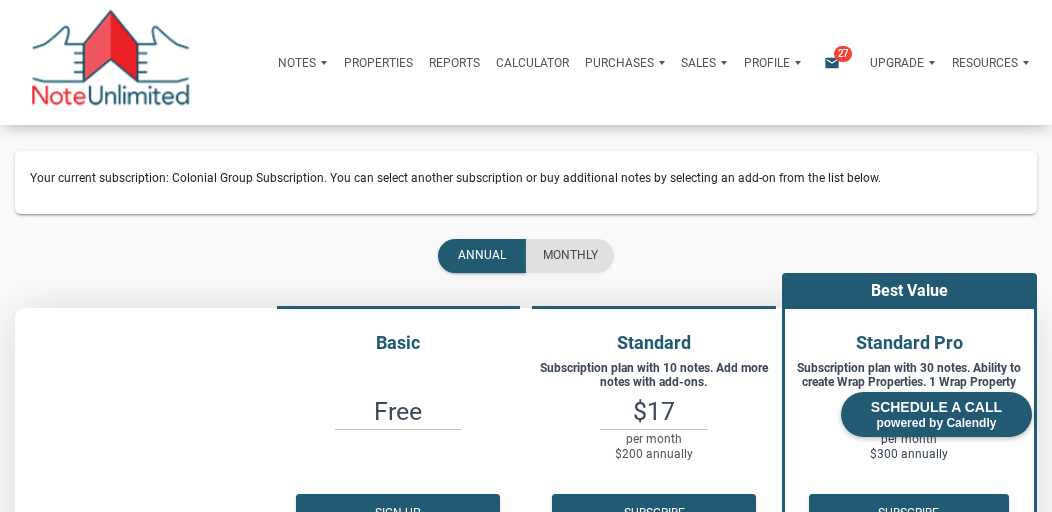 click on "Resources" at bounding box center [985, 63] 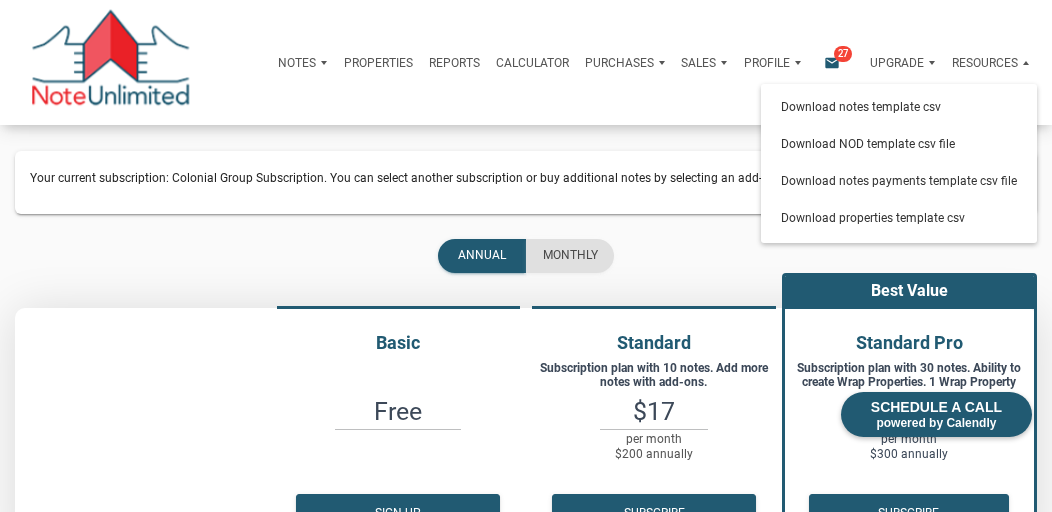 click on "Notes    Dashboard   Transactions  Properties   Reports   Calculator   Purchases   Offers  Orders  Sales   Offers  Orders  Profile    Settings  Logout  Notifications   email   27     Upgrade    Personal Business Resources    Download notes template csv   Download NOD template csv file   Download notes payments template csv file   Download properties template csv" at bounding box center (533, 62) 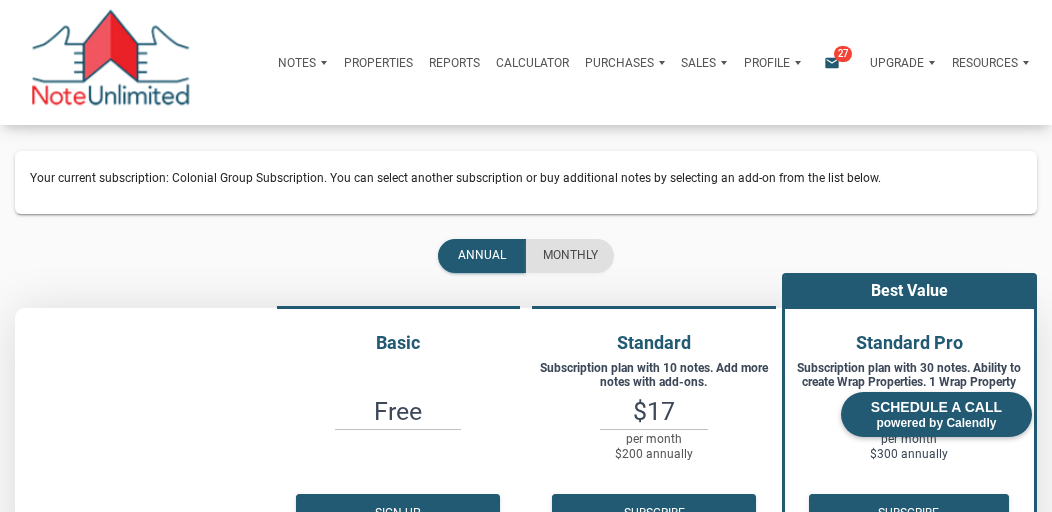 click on "Sales" at bounding box center (297, 63) 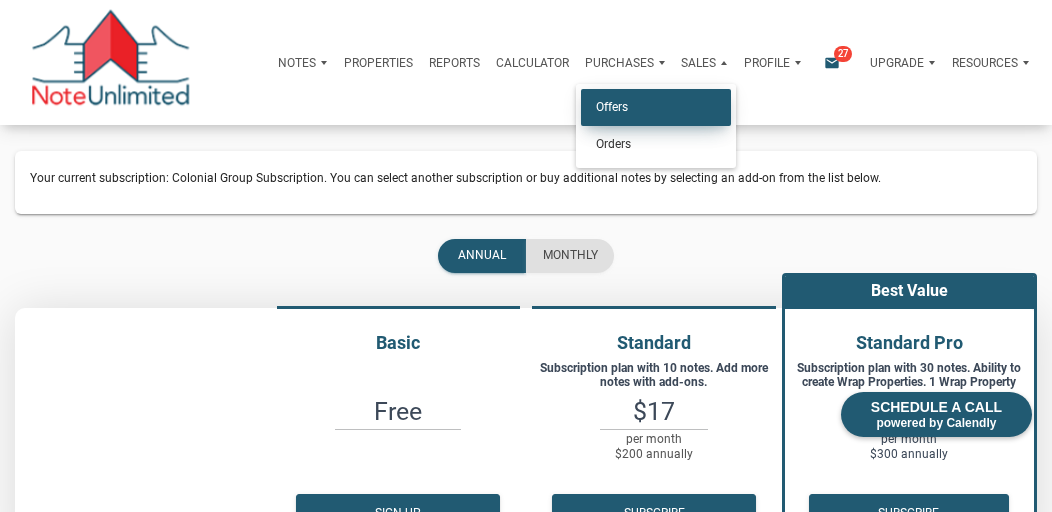 click on "Offers" at bounding box center (656, 107) 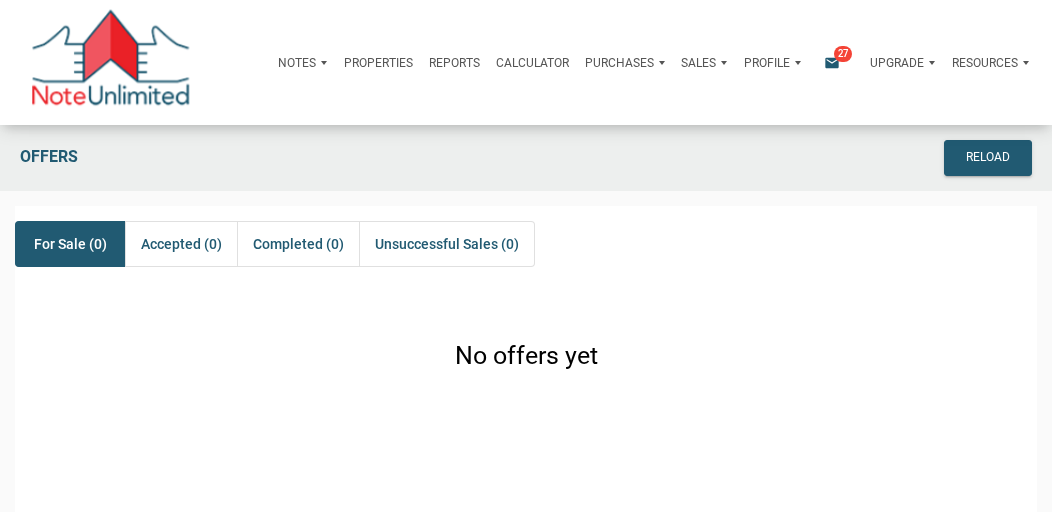 click on "Profile" at bounding box center [767, 63] 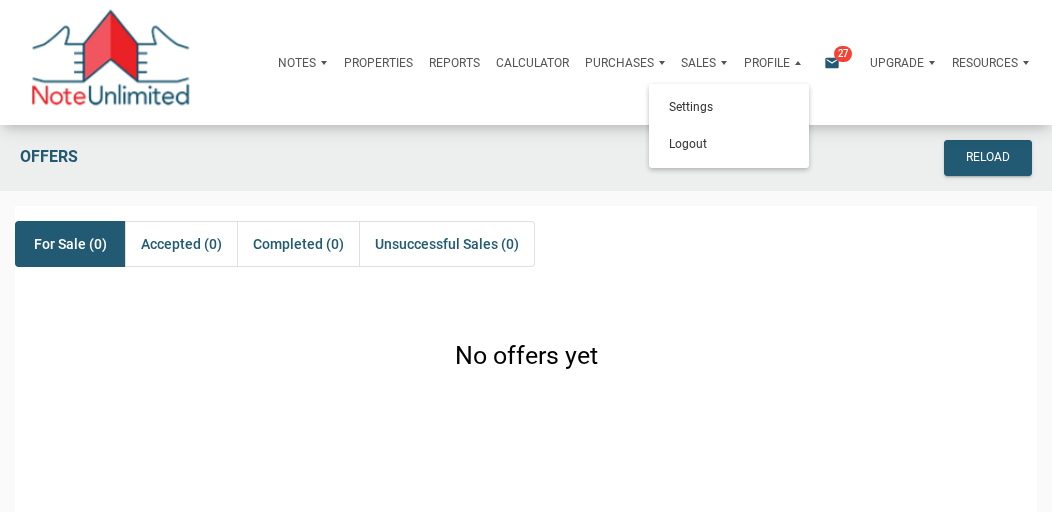 click on "Sales" at bounding box center [297, 63] 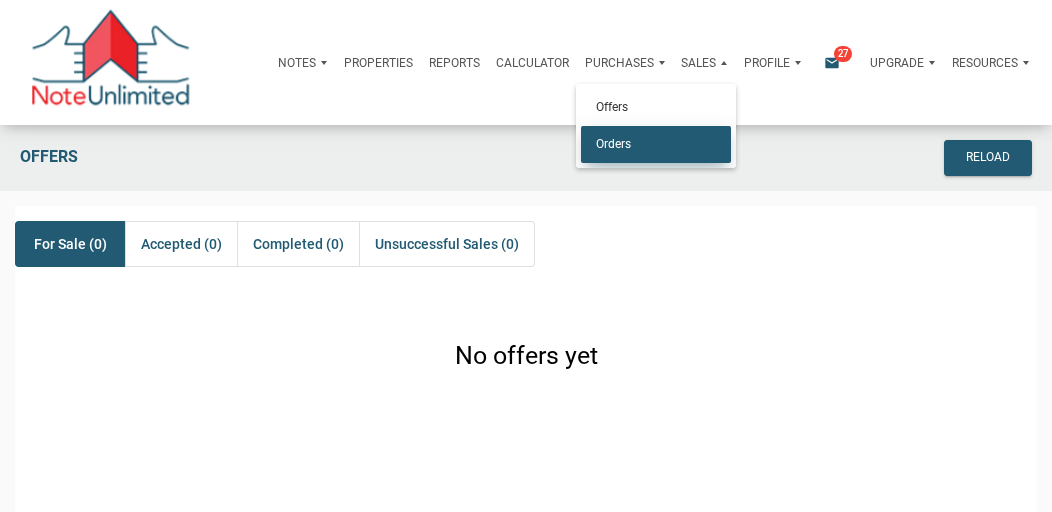 click on "Orders" at bounding box center (656, 144) 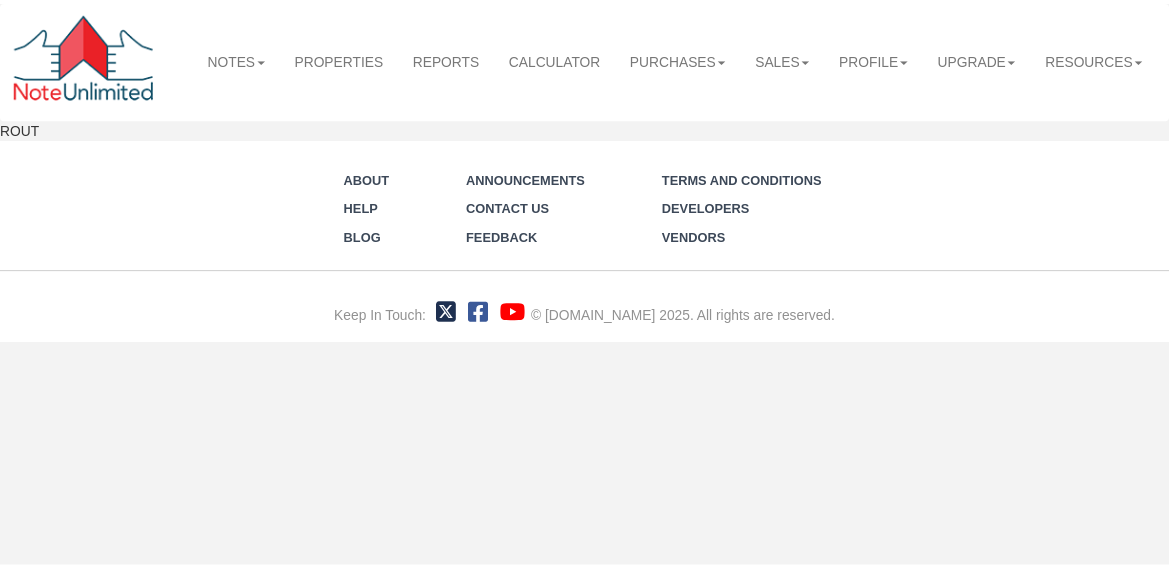 scroll, scrollTop: 0, scrollLeft: 0, axis: both 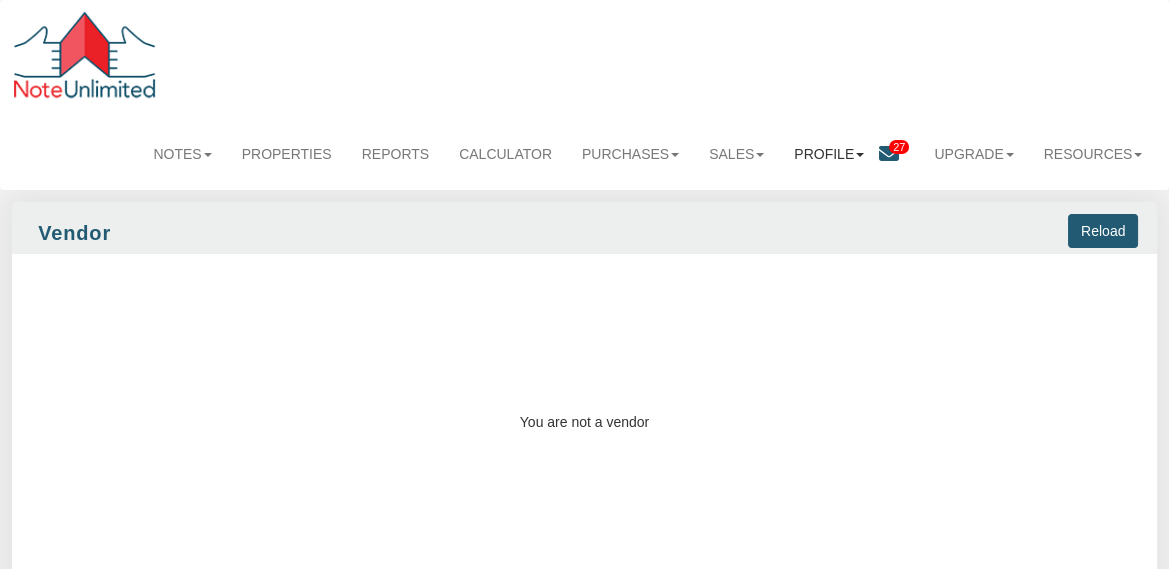 click on "Profile" at bounding box center [829, 154] 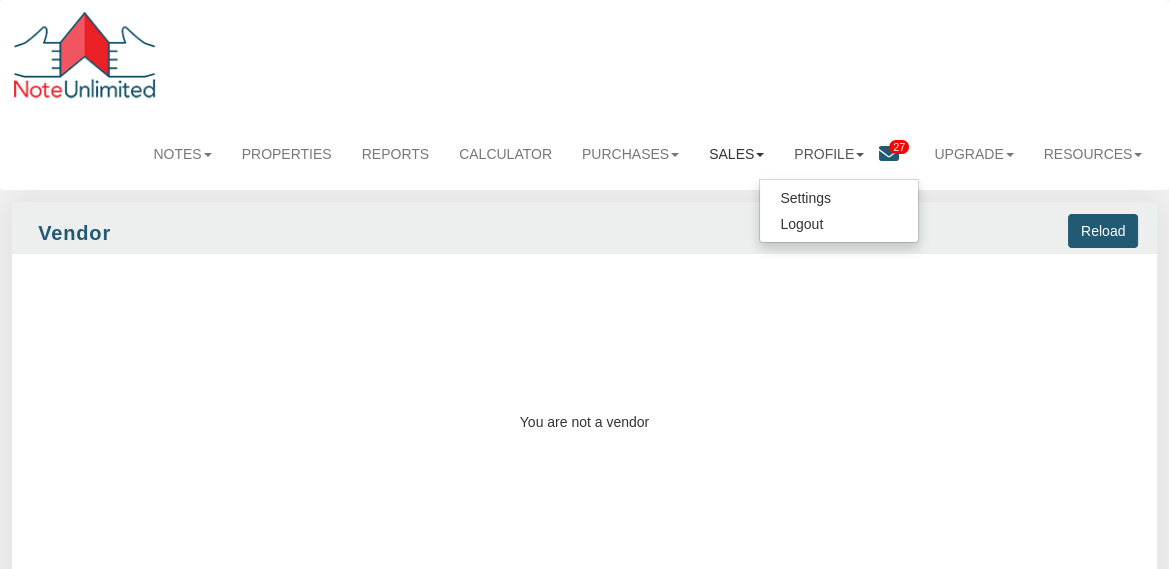 click on "Sales" at bounding box center [736, 154] 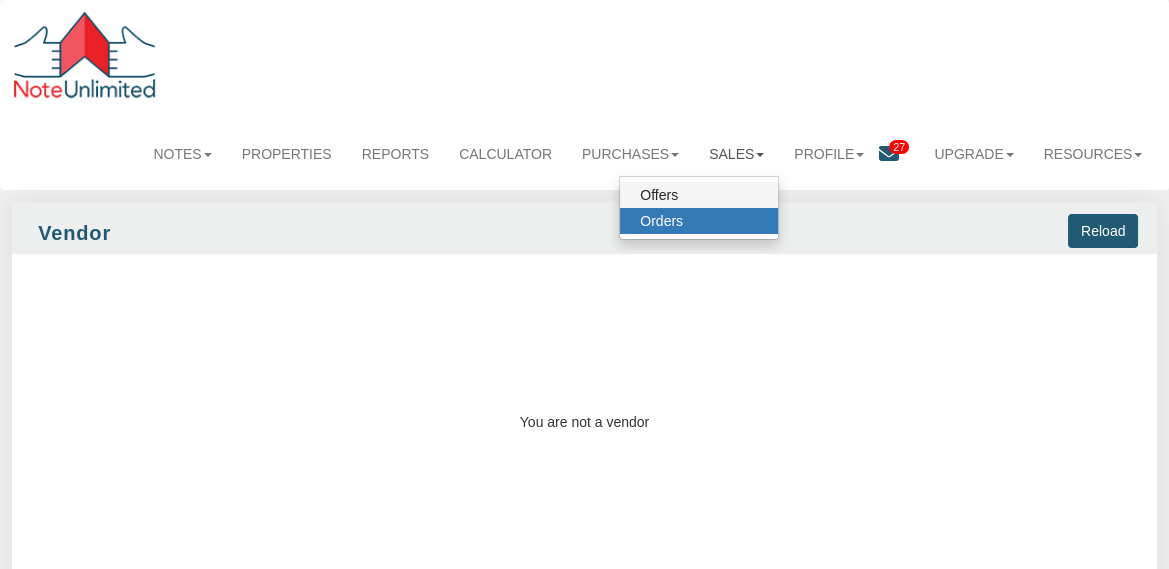 click on "Offers" at bounding box center (699, 195) 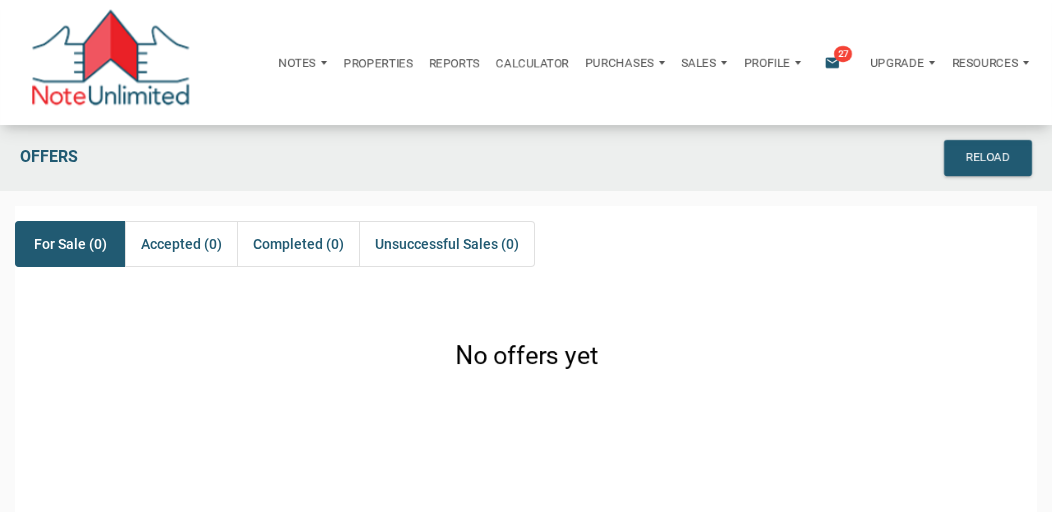 scroll, scrollTop: 0, scrollLeft: 0, axis: both 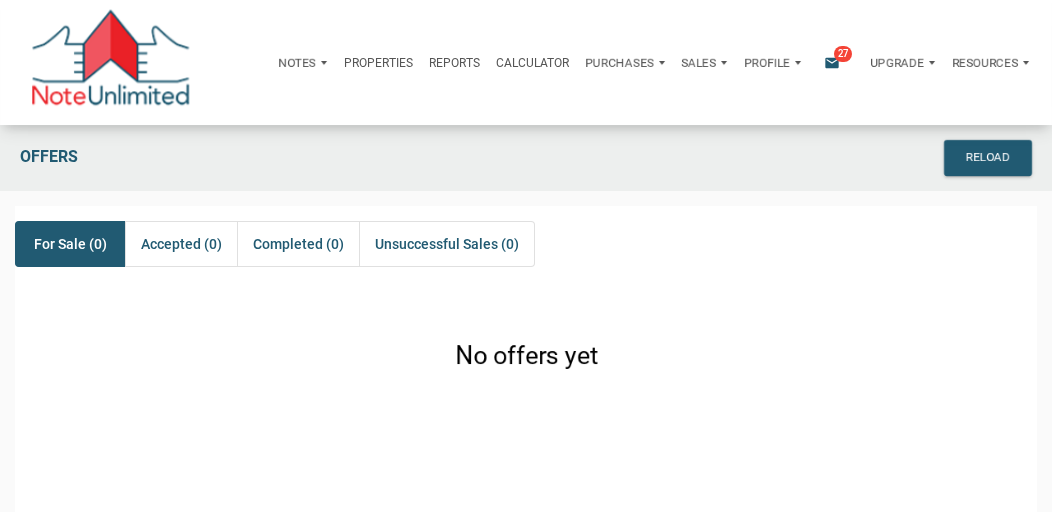 click on "Reports" at bounding box center (454, 63) 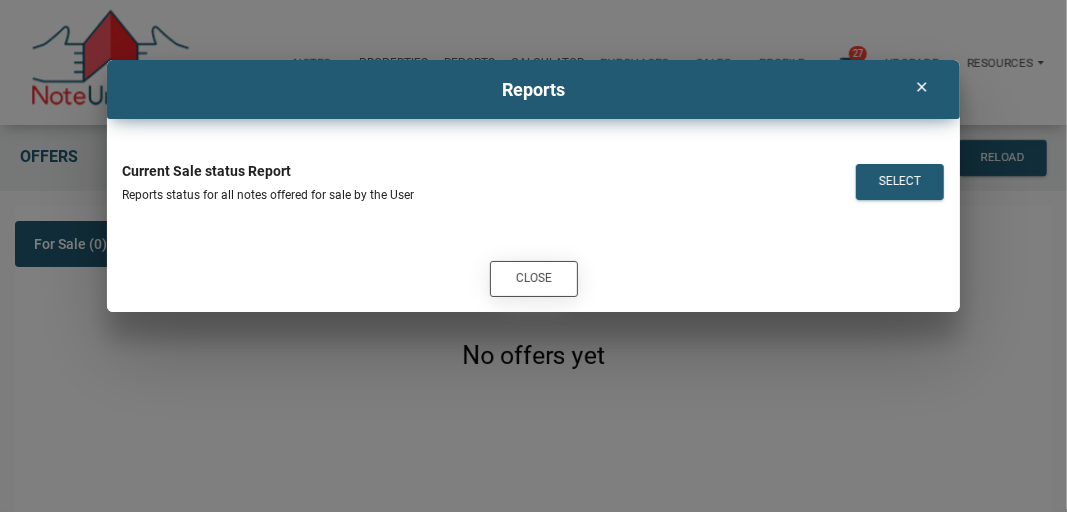 click on "Close" at bounding box center (534, 279) 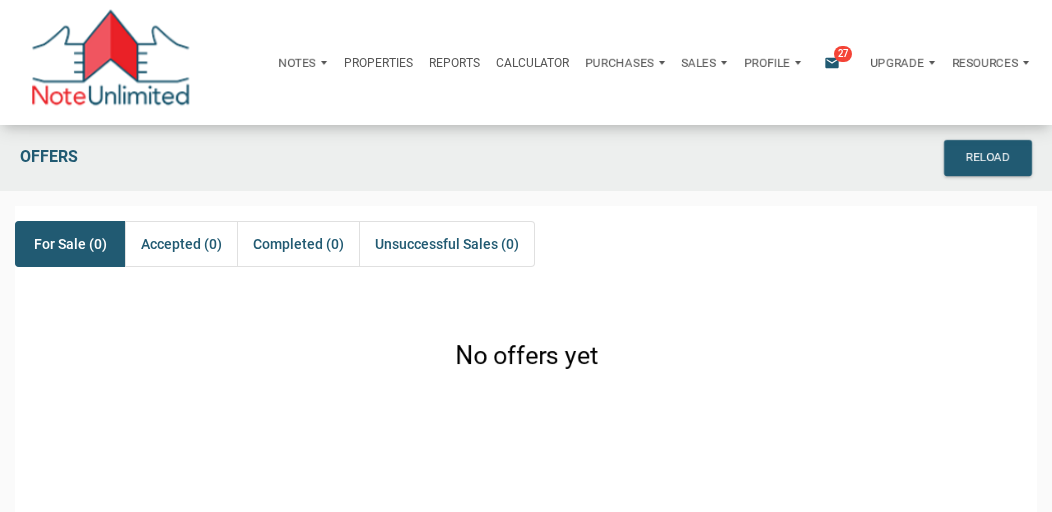 click on "Properties" at bounding box center [378, 63] 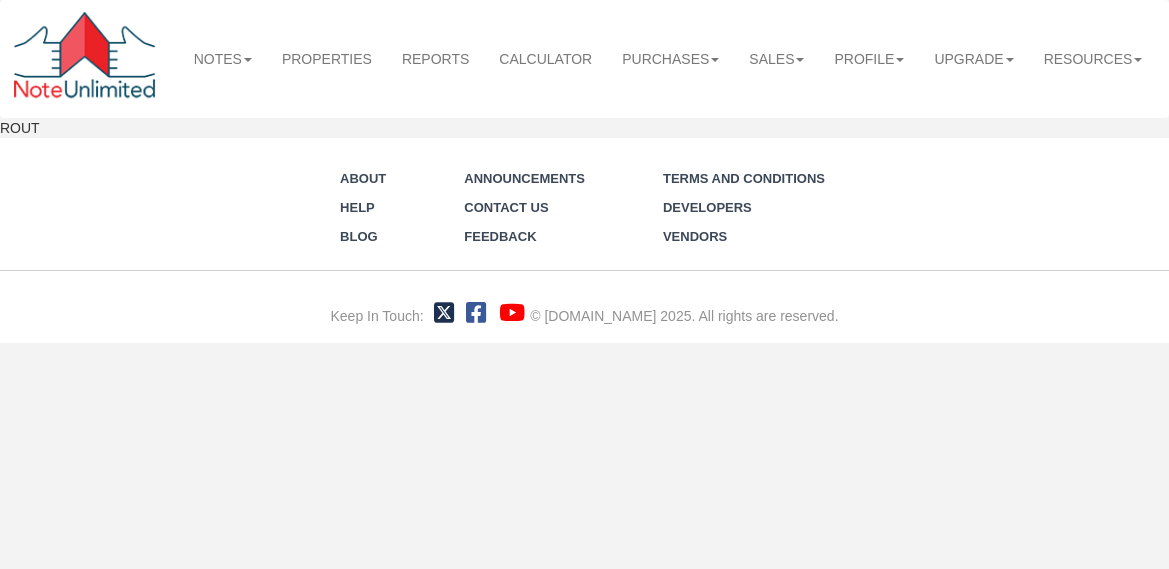scroll, scrollTop: 0, scrollLeft: 0, axis: both 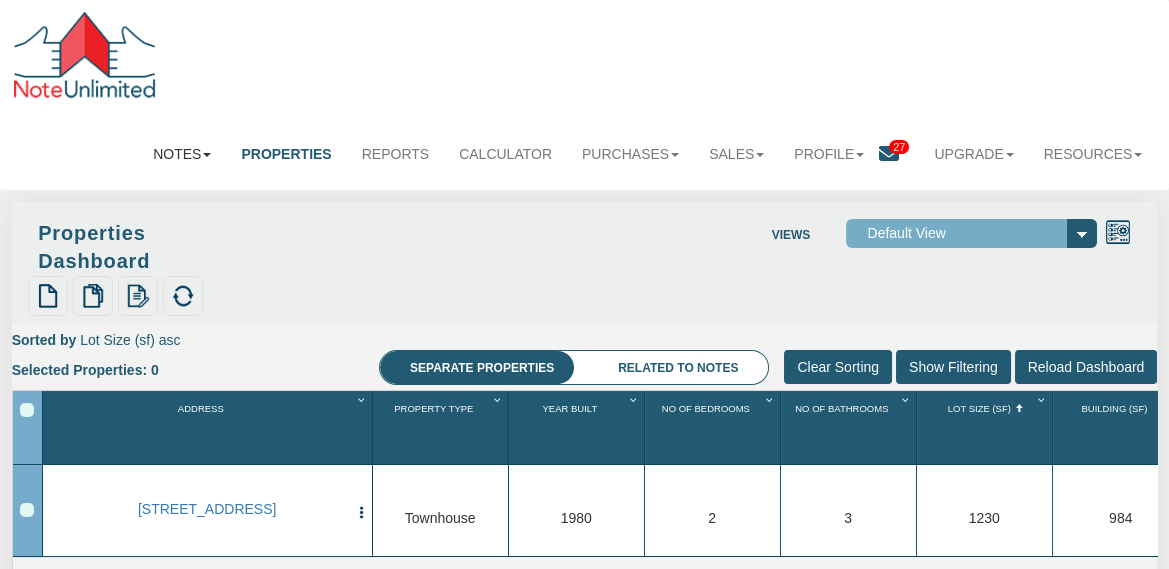 click on "Notes" at bounding box center (182, 154) 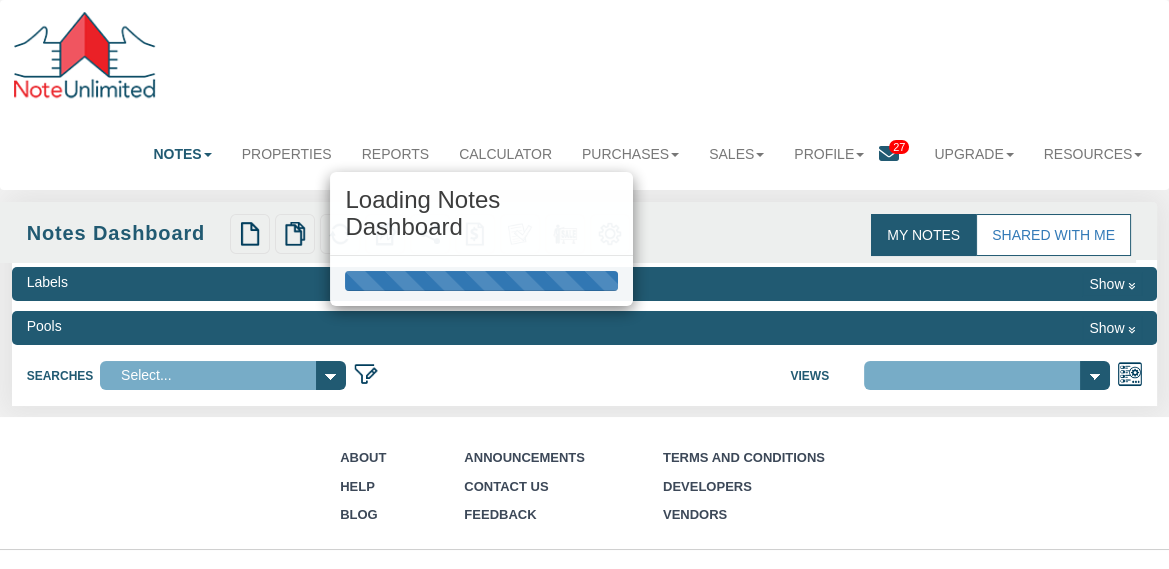 select on "316" 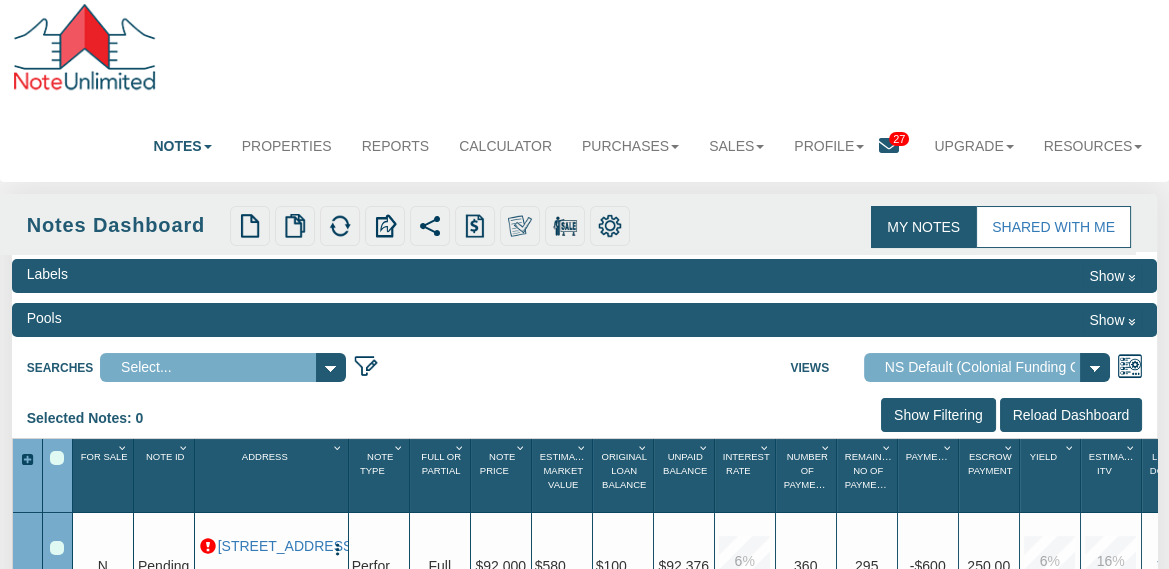 scroll, scrollTop: 0, scrollLeft: 0, axis: both 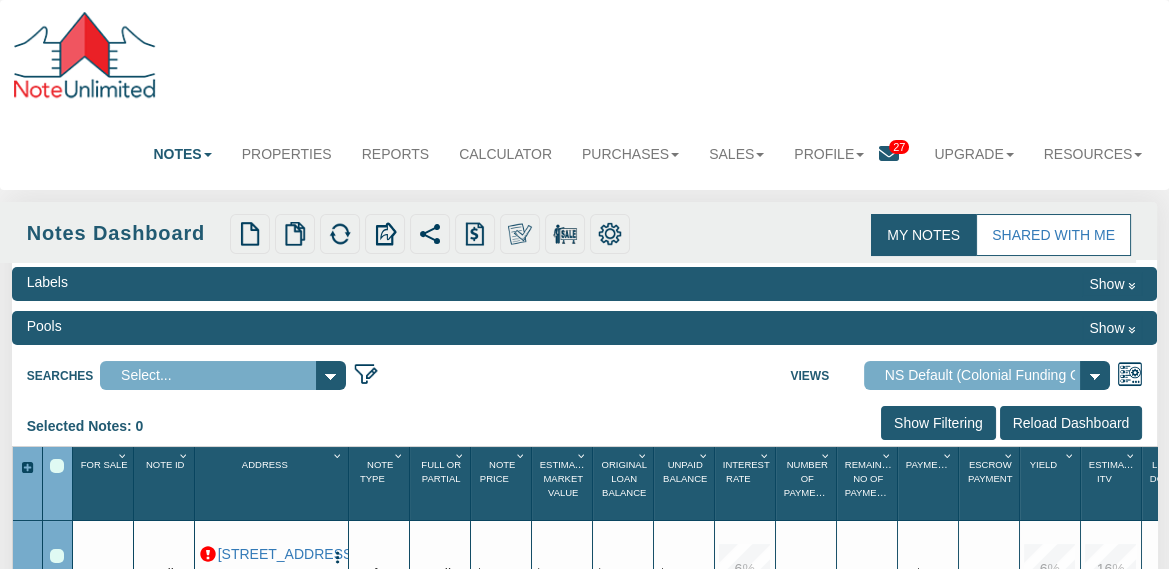 click on "Notes" at bounding box center [182, 154] 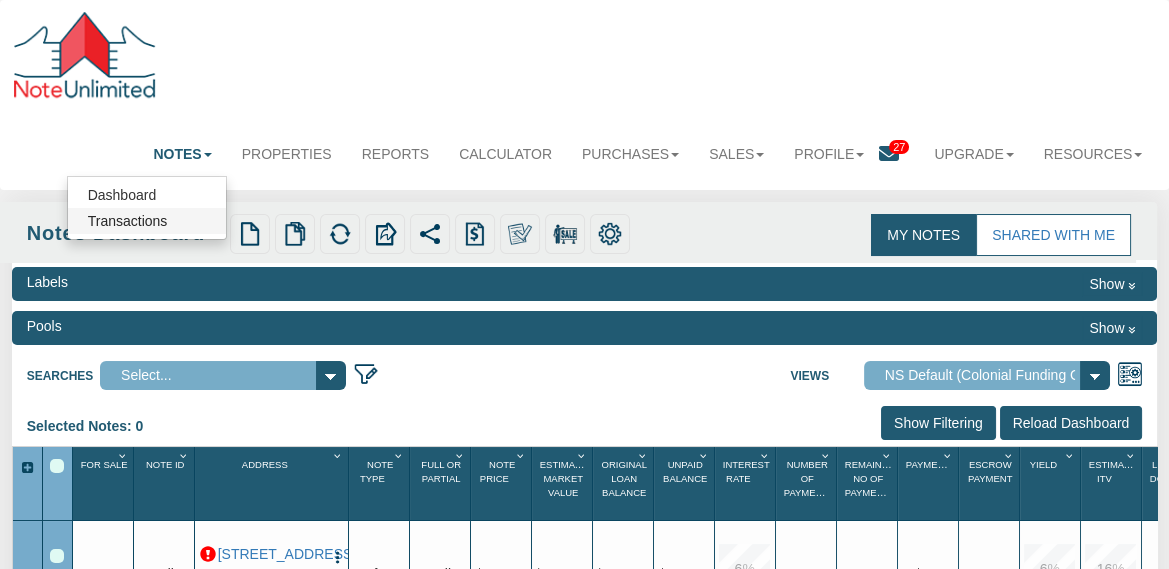 click on "Transactions" at bounding box center (147, 221) 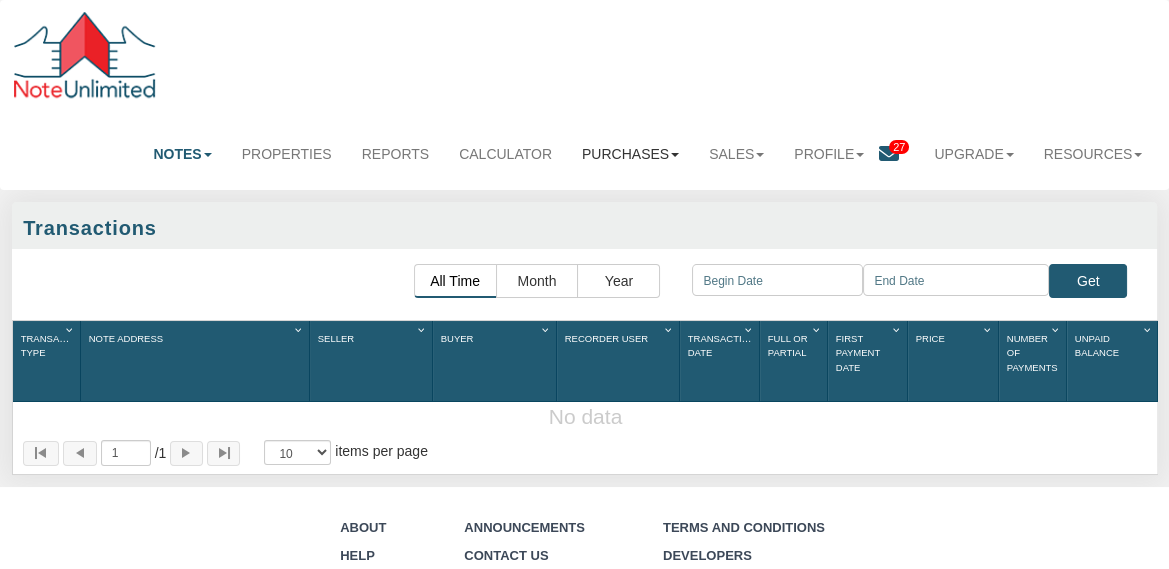 click on "Purchases" at bounding box center (630, 154) 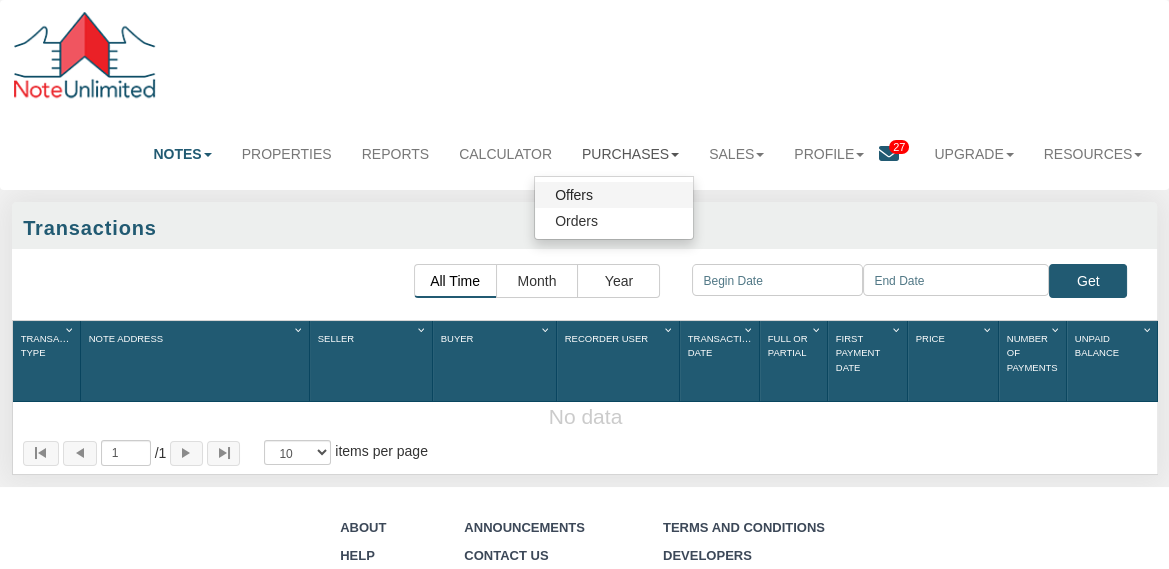 click on "Offers" at bounding box center [614, 195] 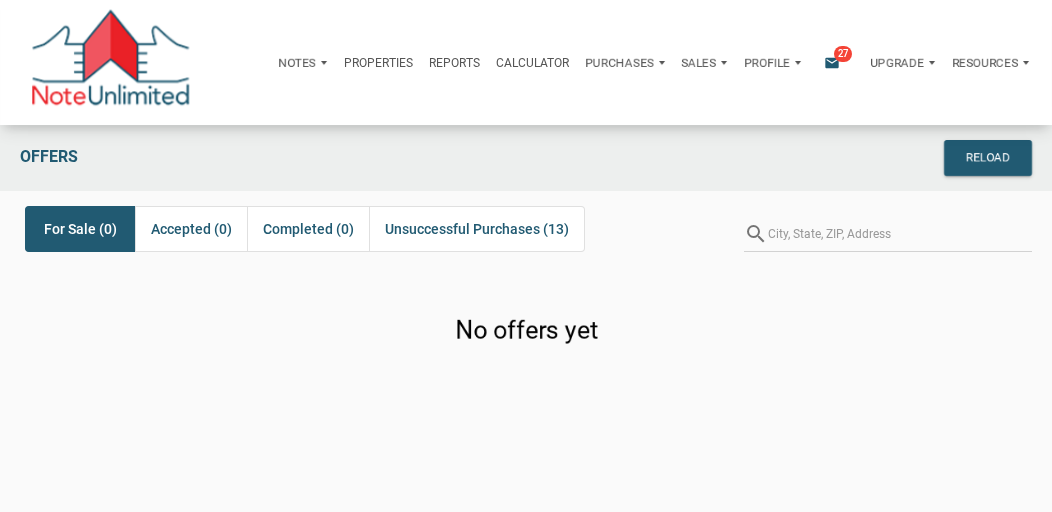 scroll, scrollTop: 0, scrollLeft: 0, axis: both 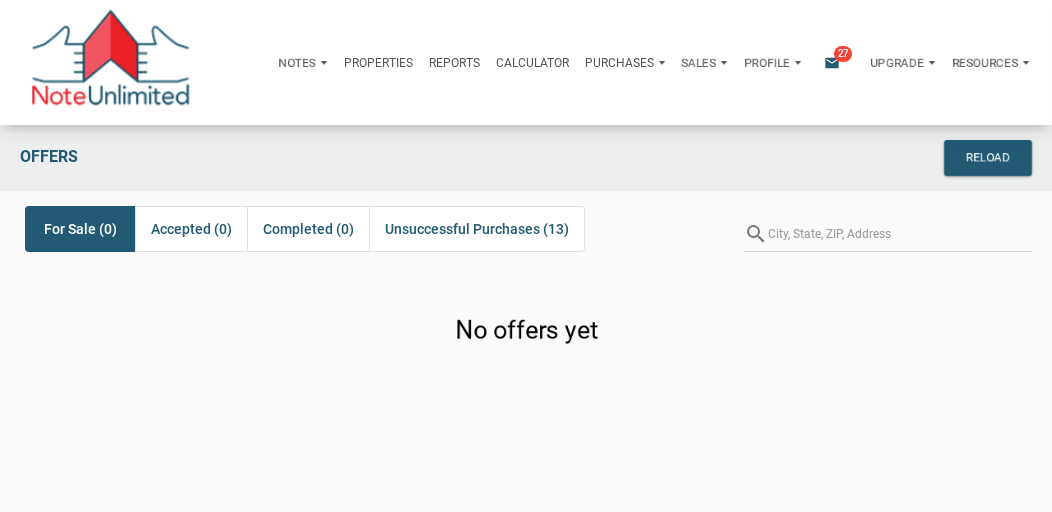 click on "Purchases" at bounding box center (297, 63) 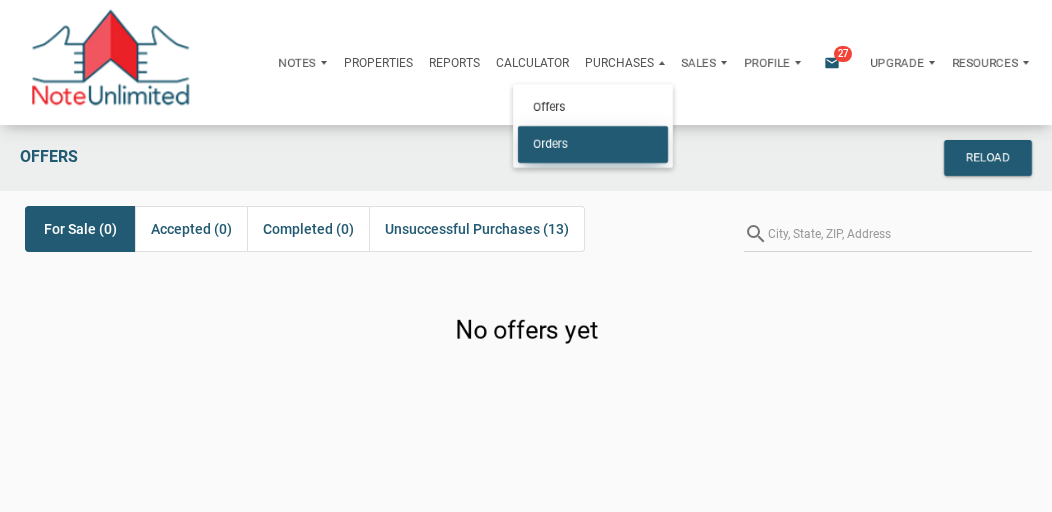 click on "Orders" at bounding box center (593, 144) 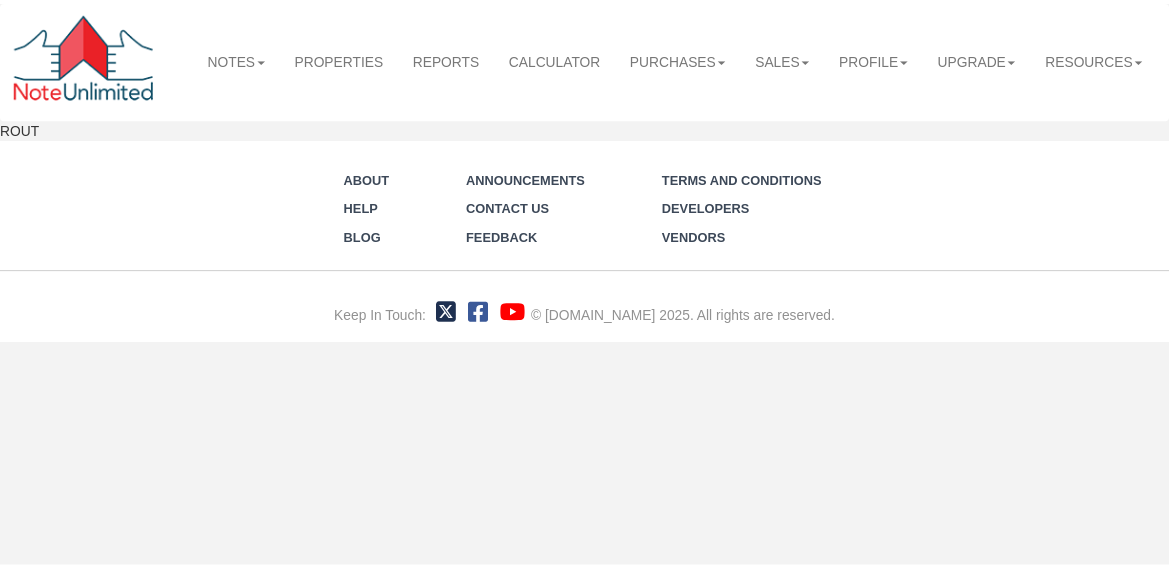 scroll, scrollTop: 0, scrollLeft: 0, axis: both 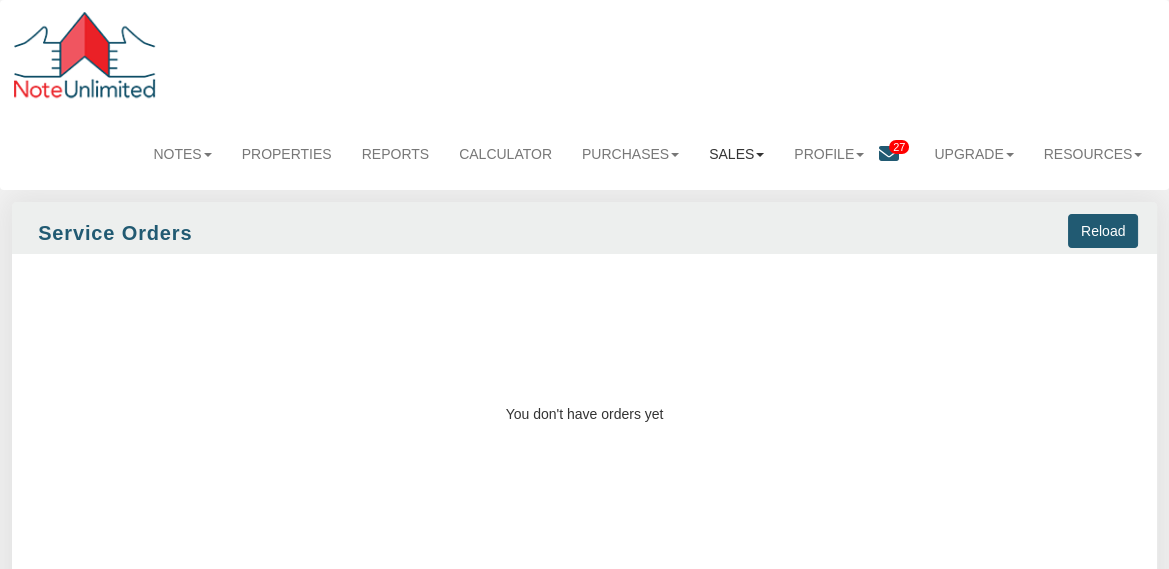 click on "Sales" at bounding box center (736, 154) 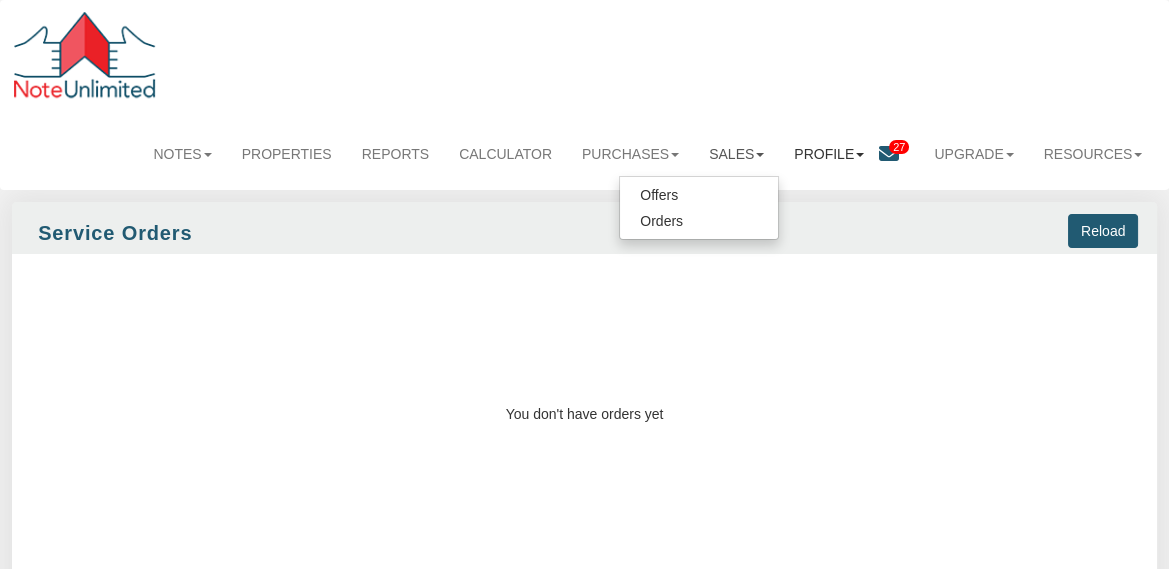 click on "Profile" at bounding box center [829, 154] 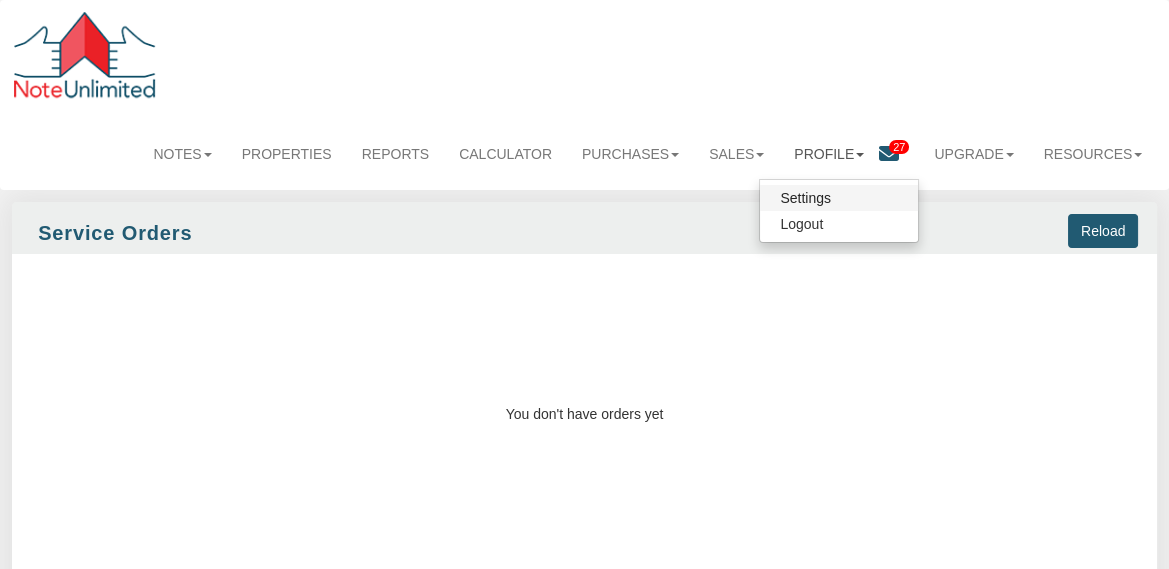 click on "Settings" at bounding box center (839, 198) 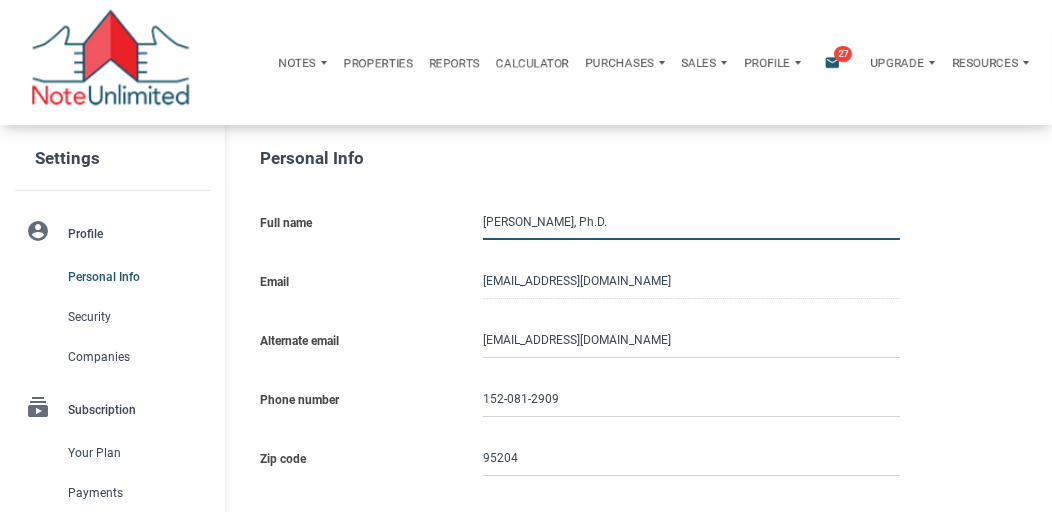 scroll, scrollTop: 0, scrollLeft: 0, axis: both 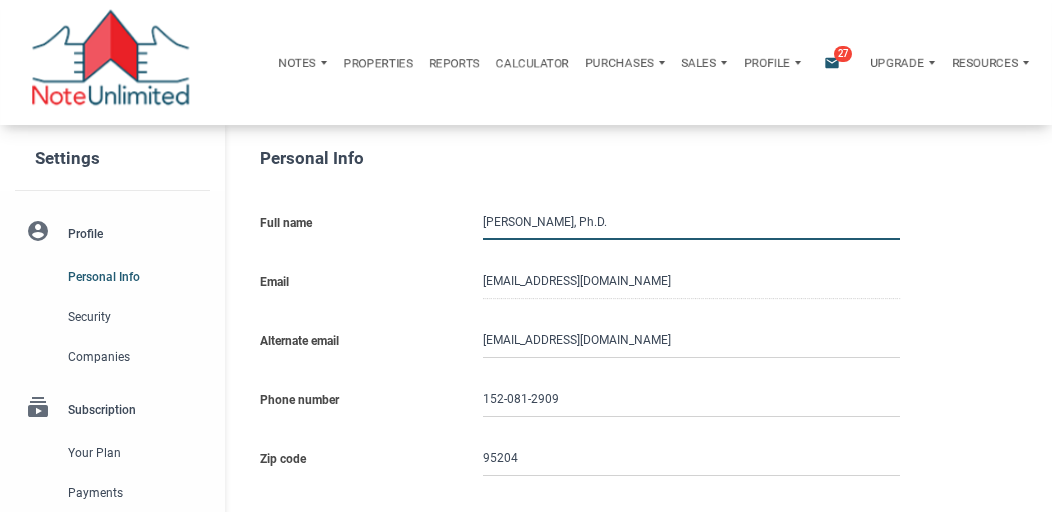 select 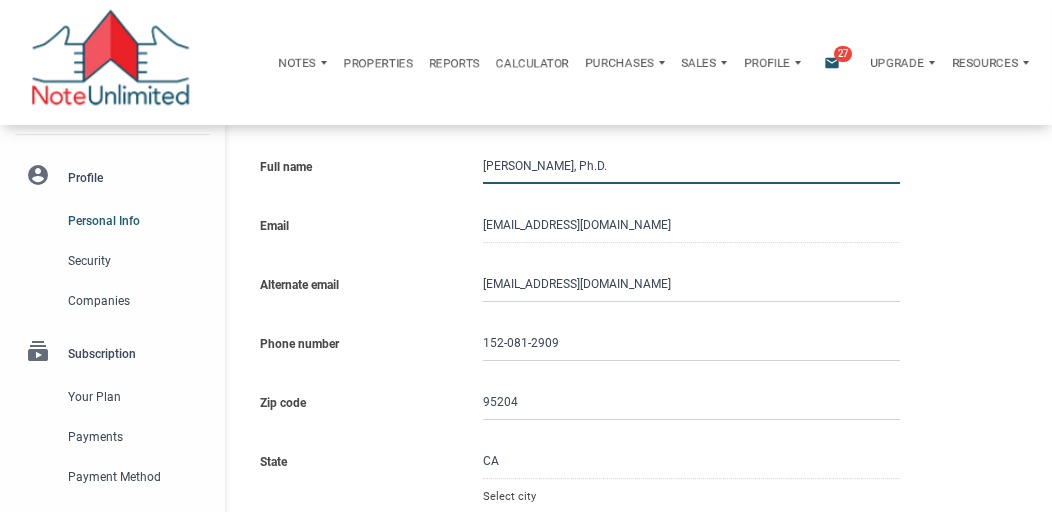 scroll, scrollTop: 0, scrollLeft: 0, axis: both 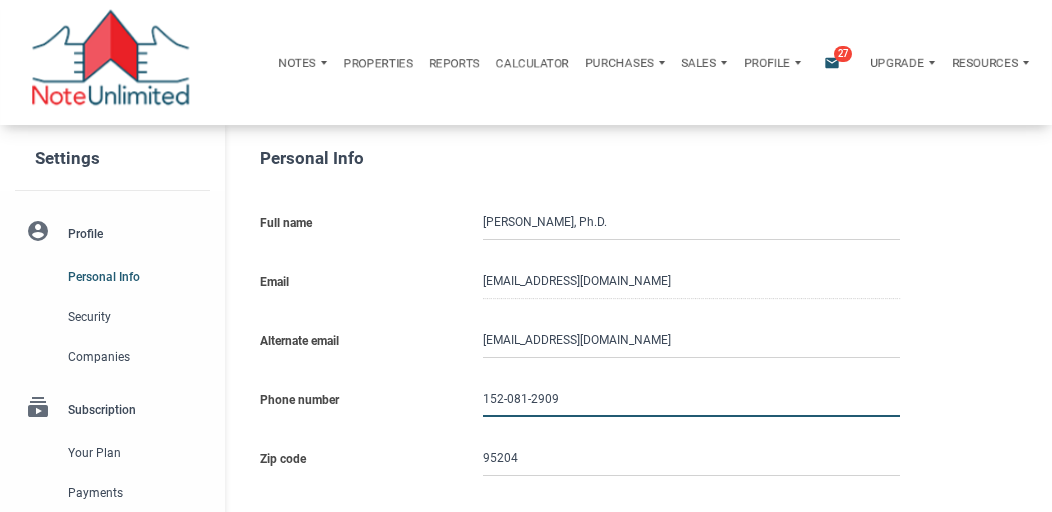 click on "152-081-2909" at bounding box center (691, 399) 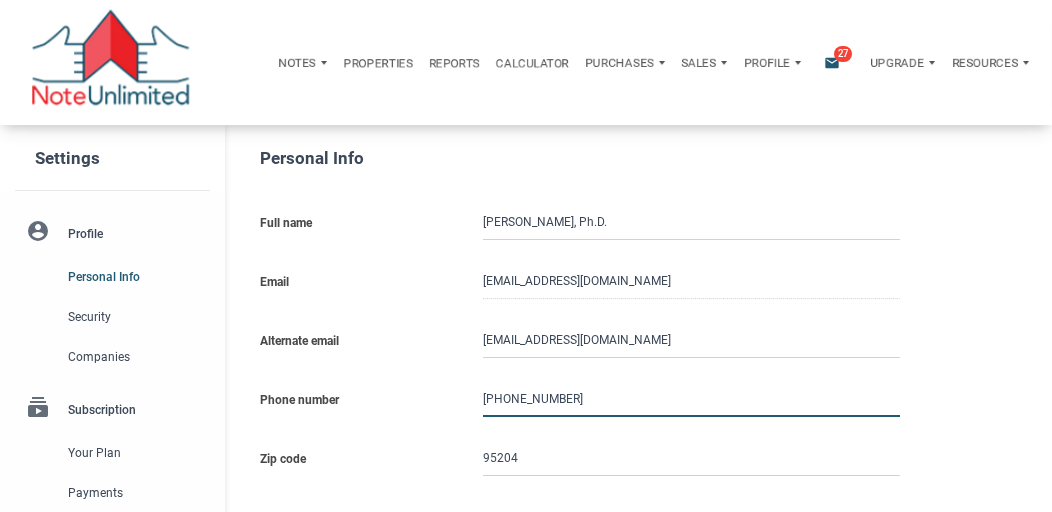type on "[PHONE_NUMBER]" 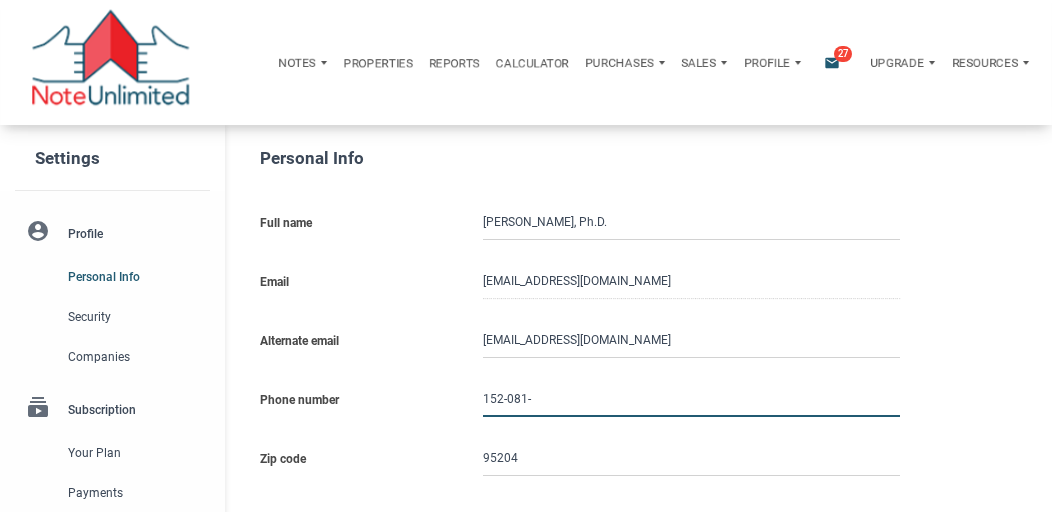 type on "152-081" 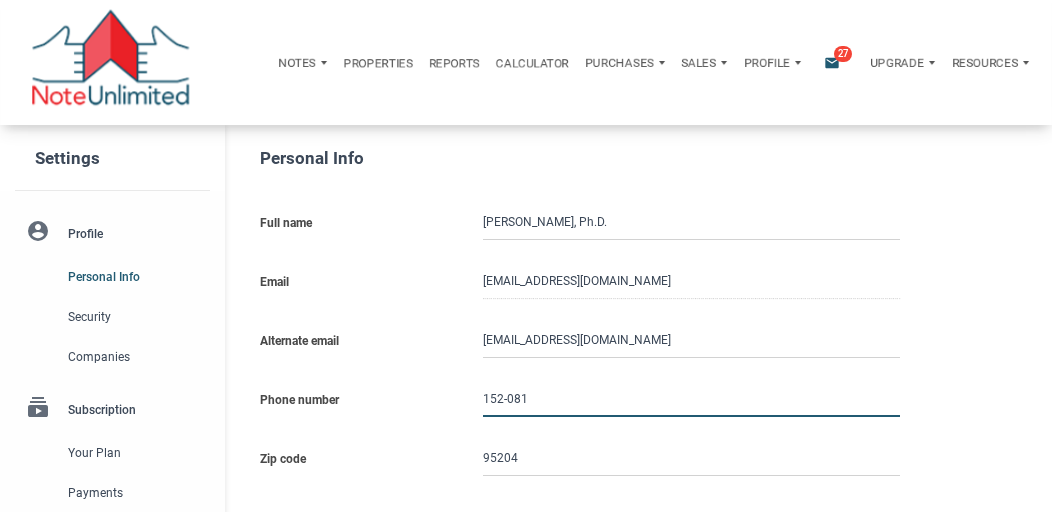 type on "152-08" 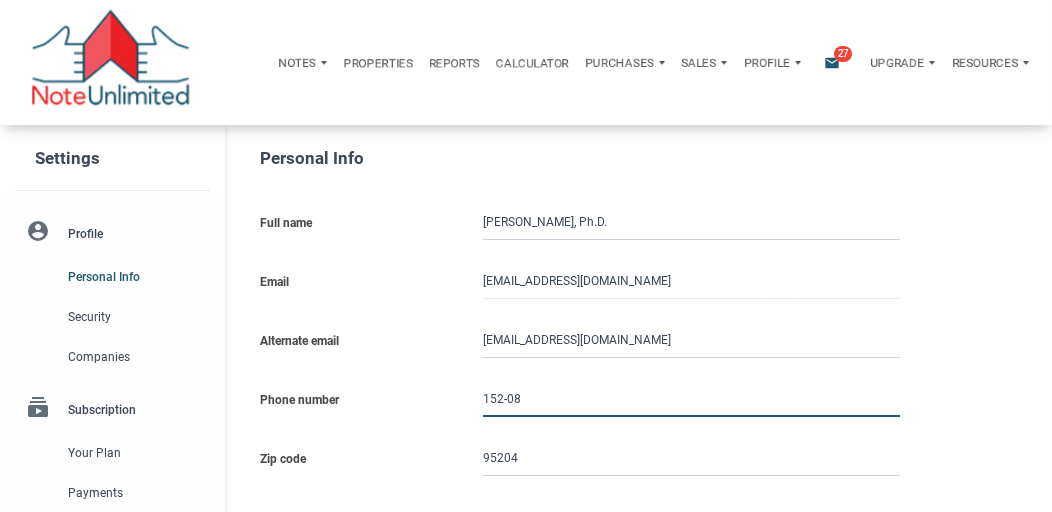 type on "152-0" 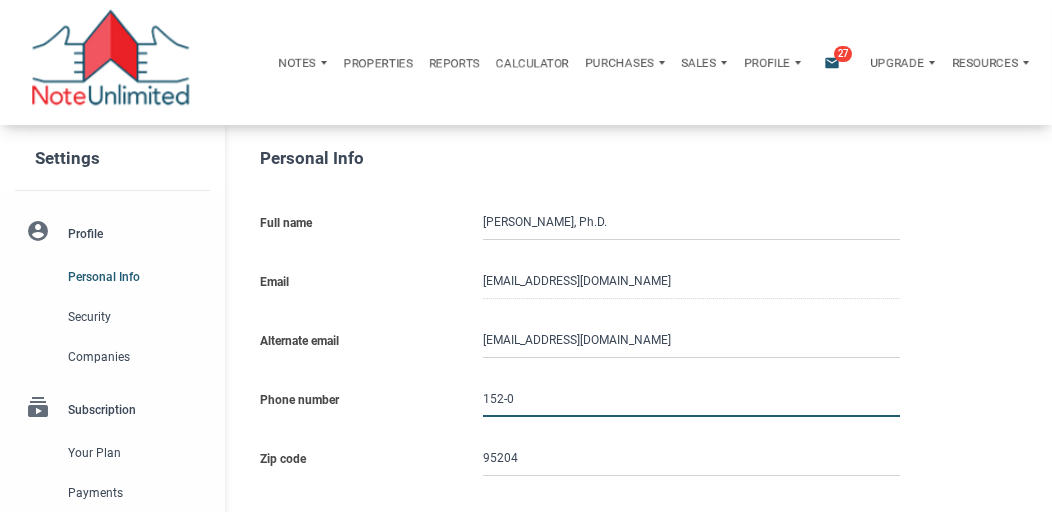 type on "152-" 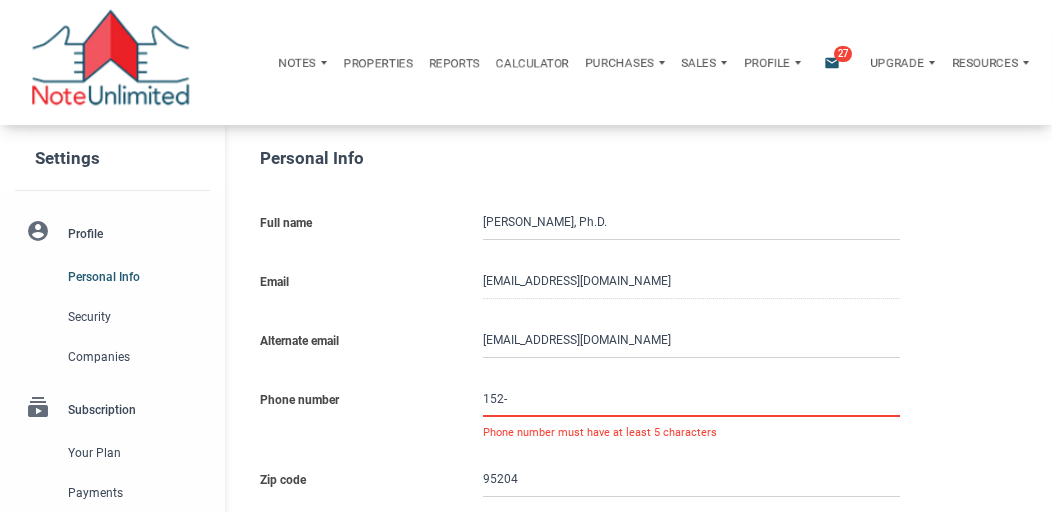 type on "152" 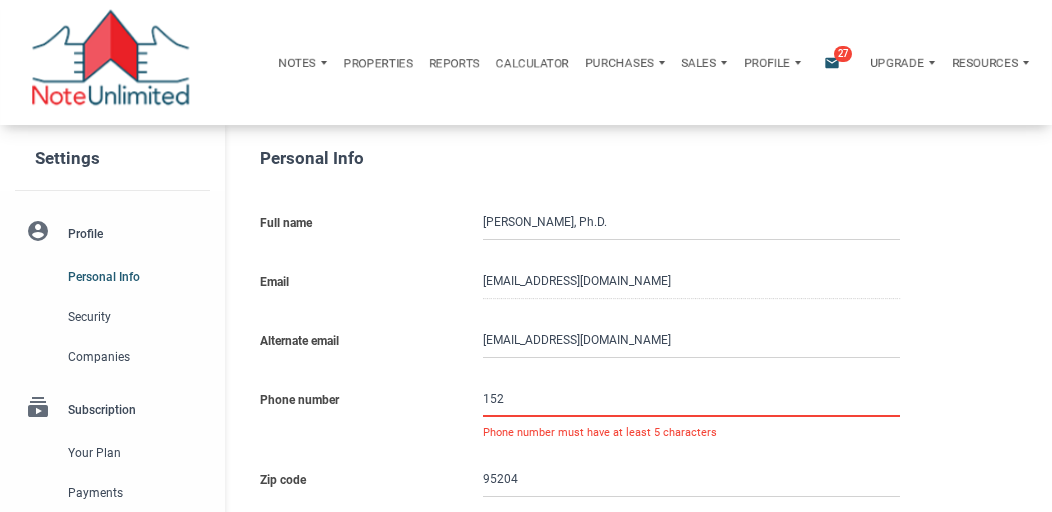 type on "15" 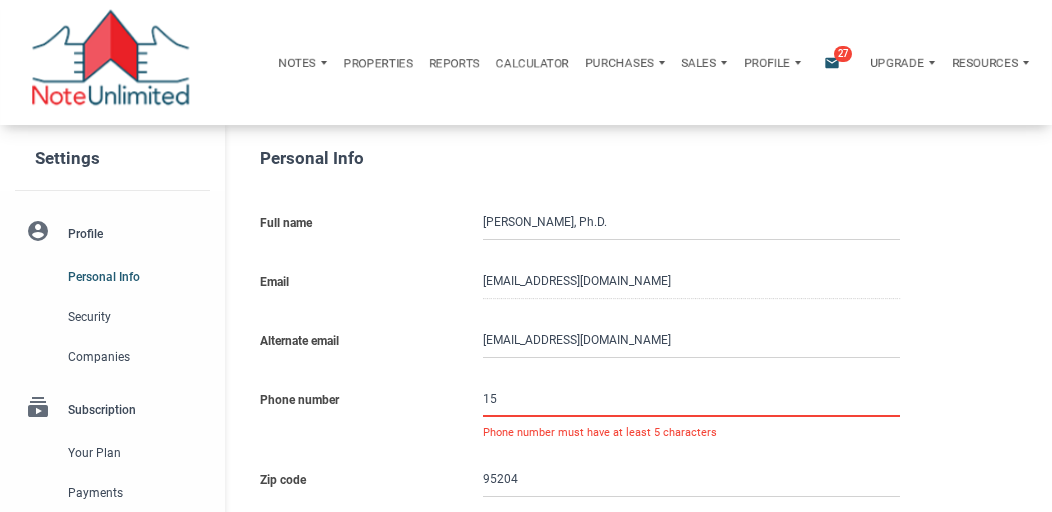 type on "1" 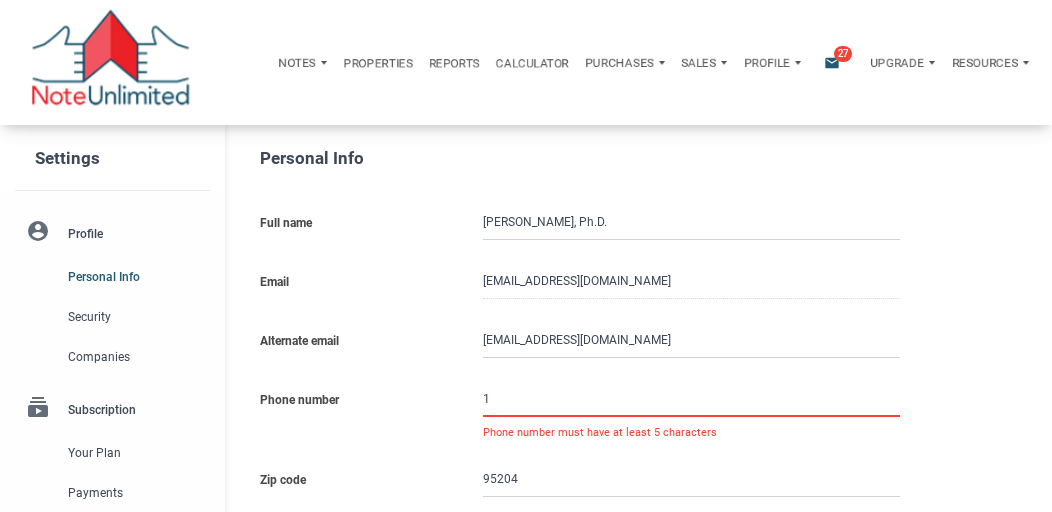 select 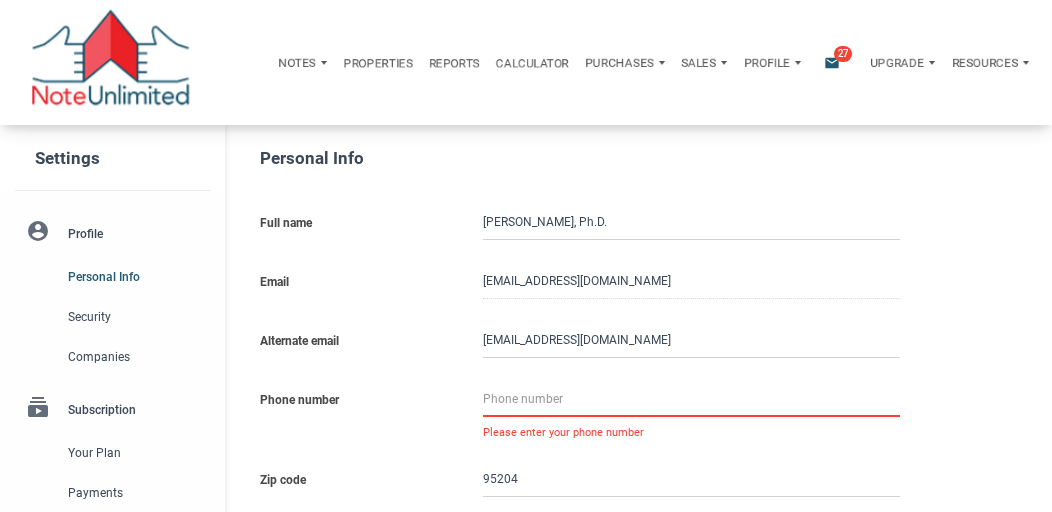 type on "5" 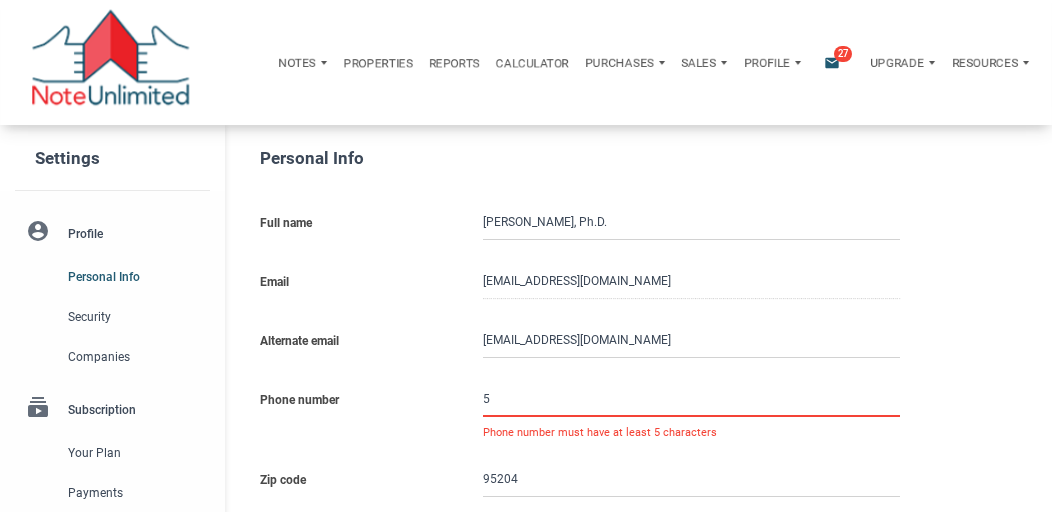 type on "52" 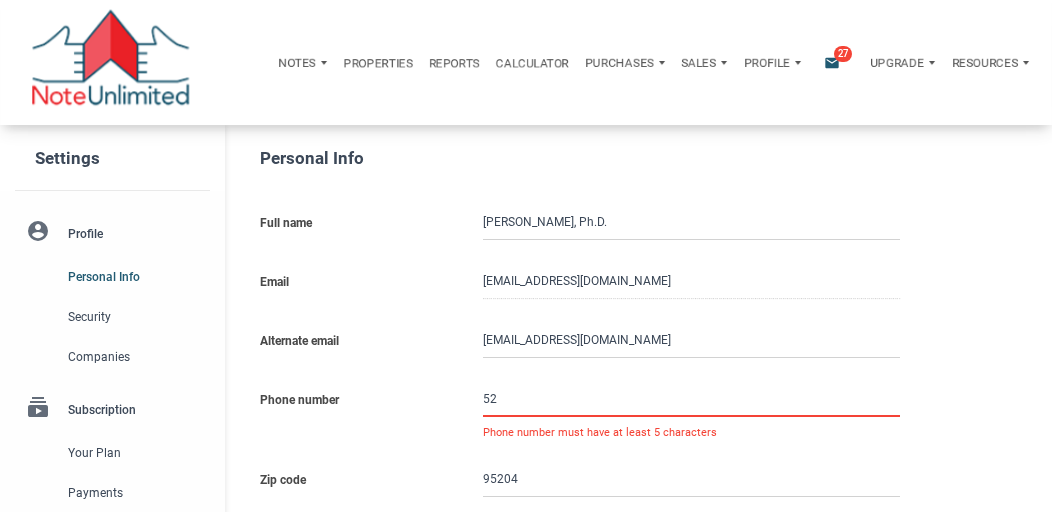 type on "520-" 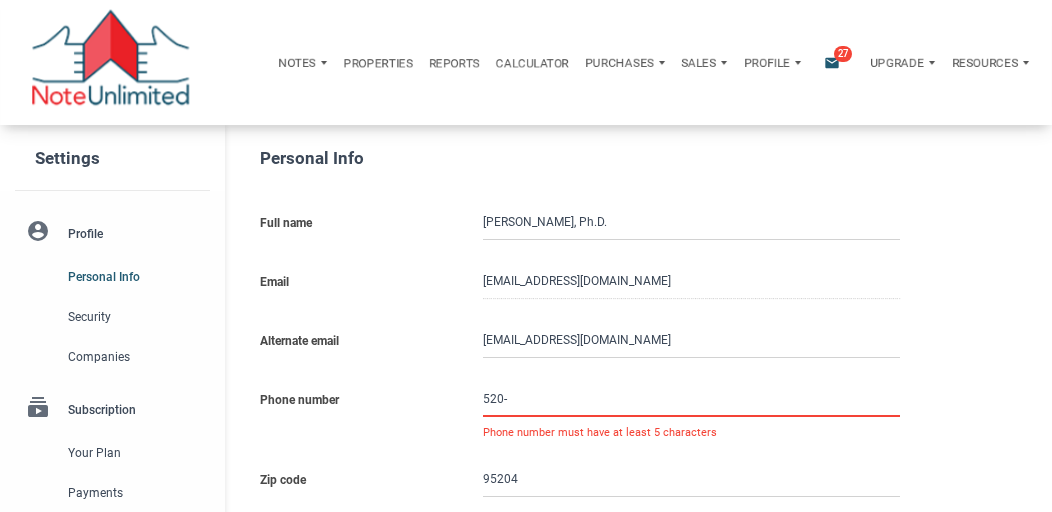 type on "520-8" 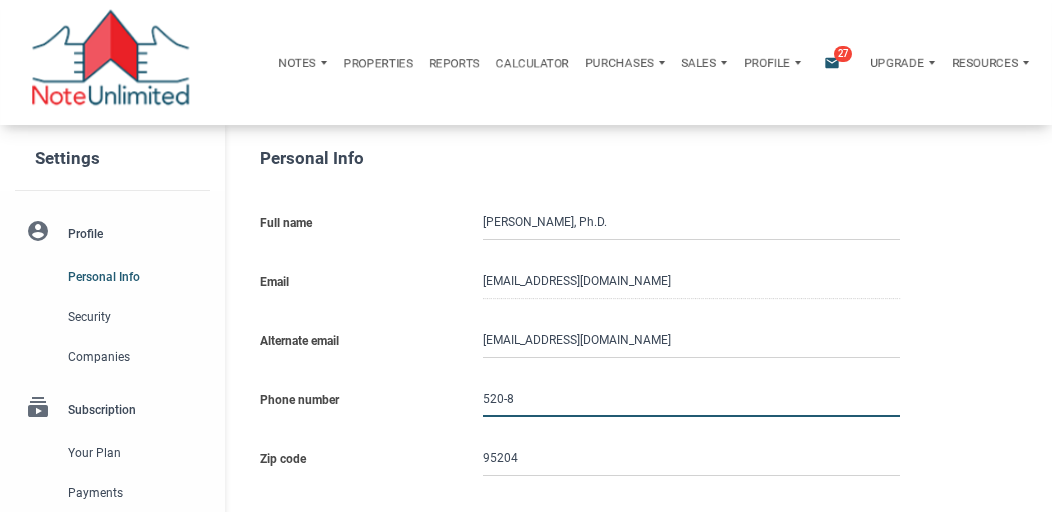 type on "520-81" 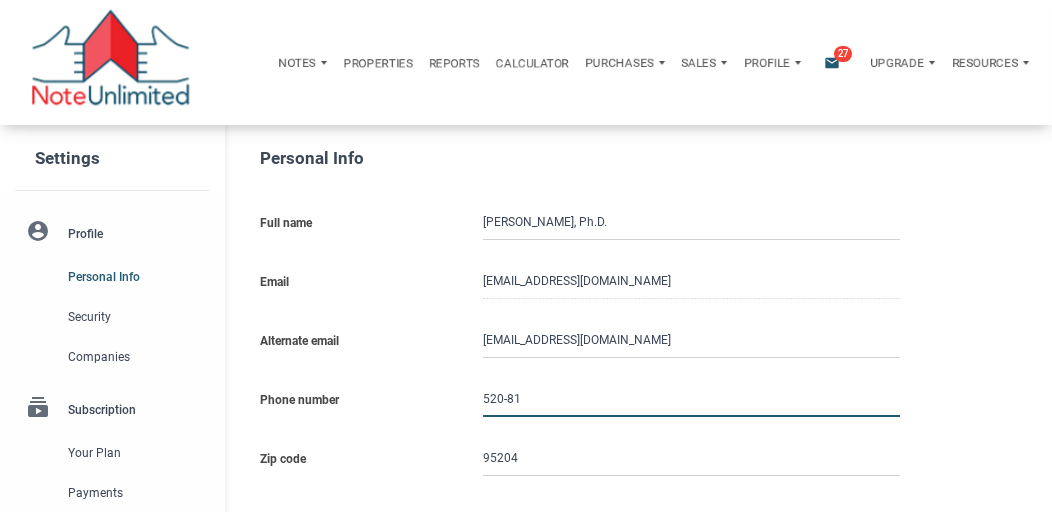 type on "520-812-" 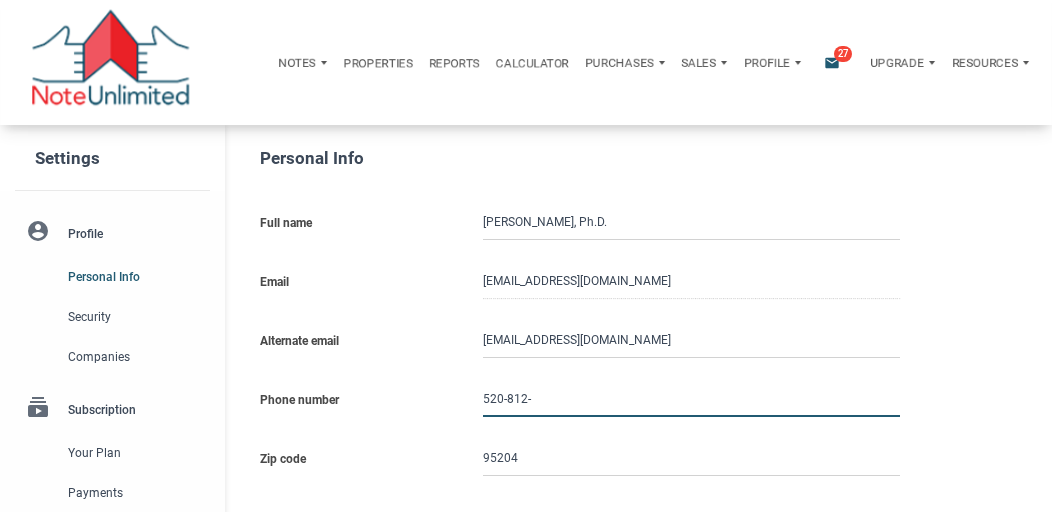 type on "[PHONE_NUMBER]" 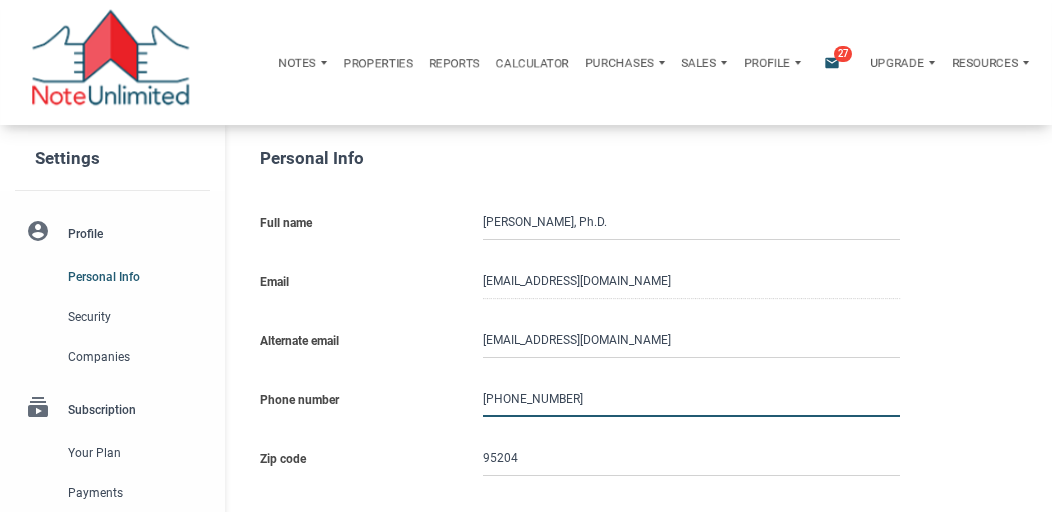 type on "[PHONE_NUMBER]" 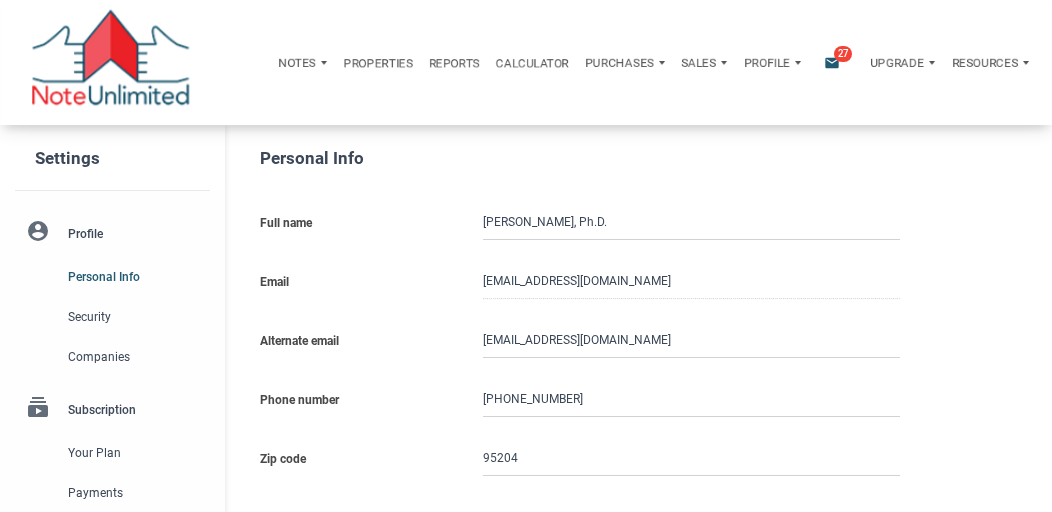 click on "Personal Info" at bounding box center [624, 158] 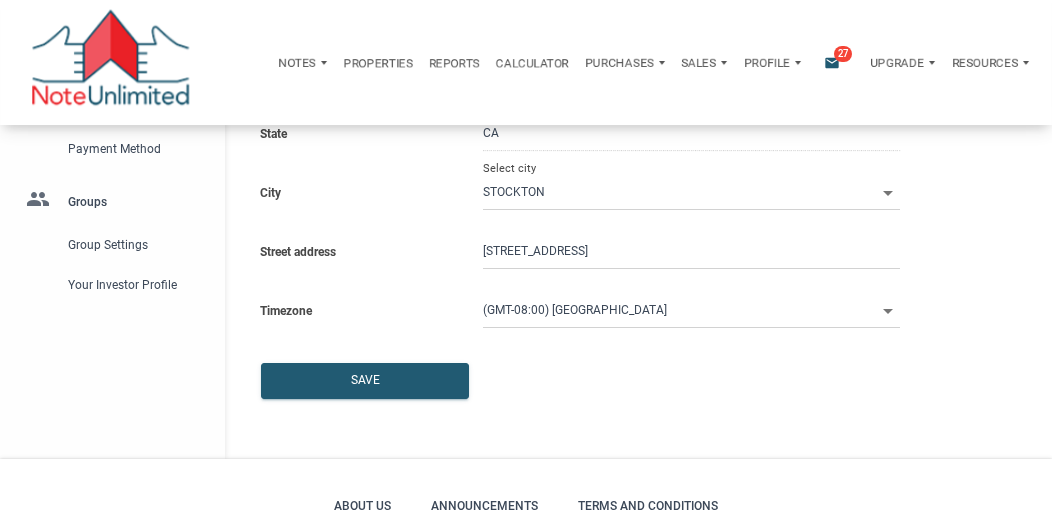 scroll, scrollTop: 386, scrollLeft: 0, axis: vertical 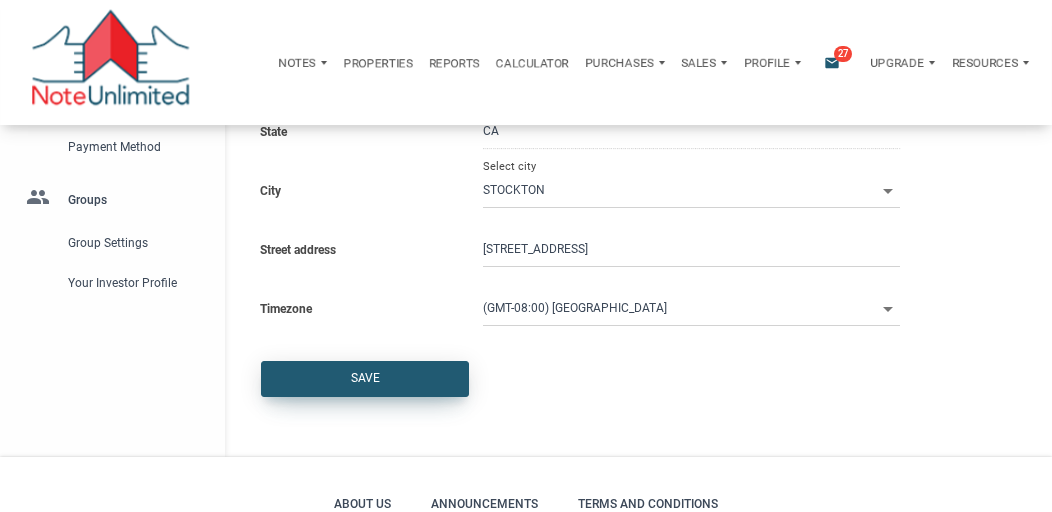 click on "Save" at bounding box center (365, 379) 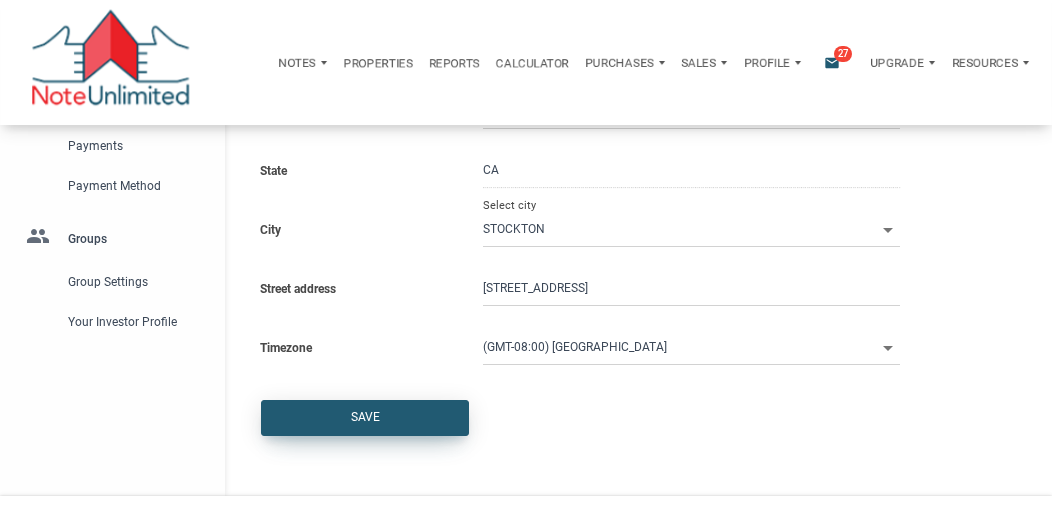 scroll, scrollTop: 362, scrollLeft: 0, axis: vertical 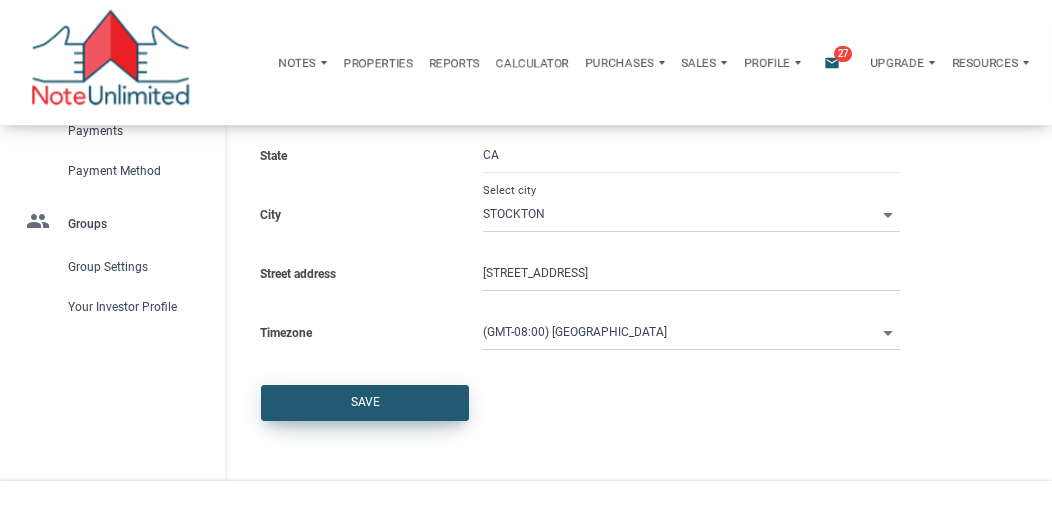 click on "Save" at bounding box center (365, 403) 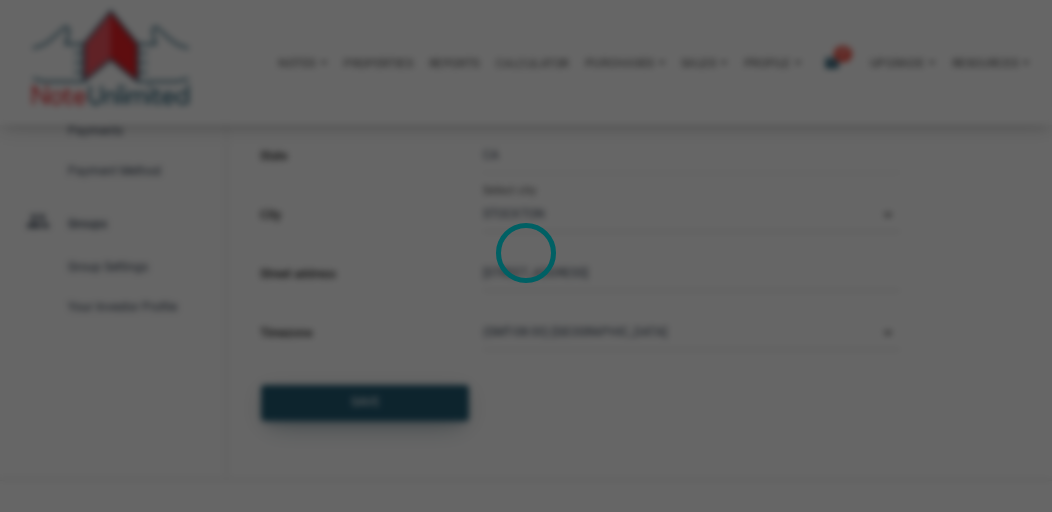 select 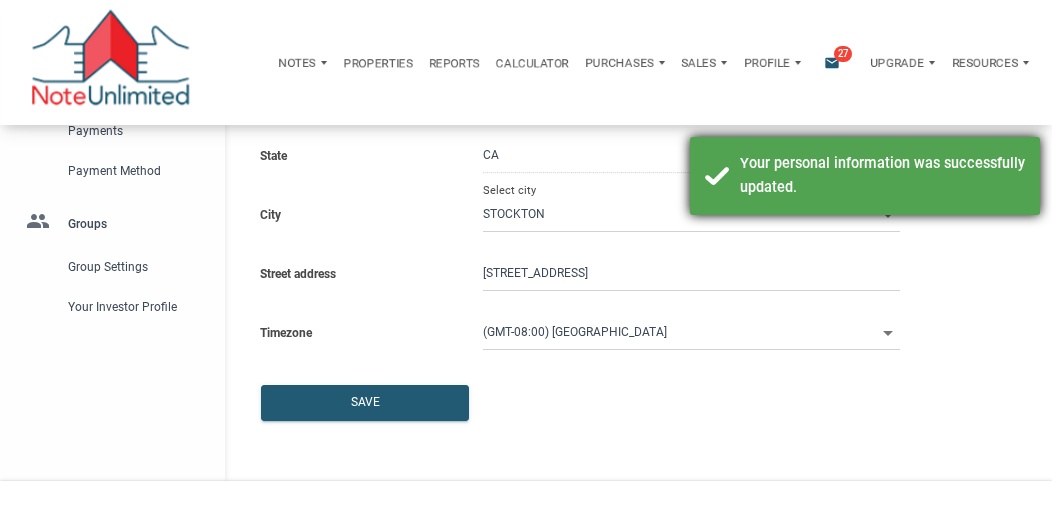click on "Your personal information was successfully updated." at bounding box center (882, 176) 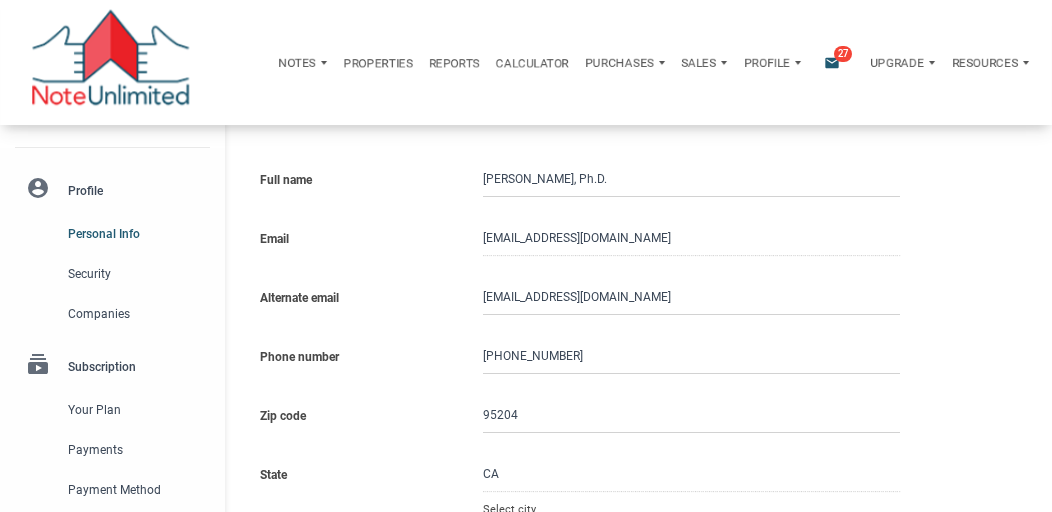 scroll, scrollTop: 0, scrollLeft: 0, axis: both 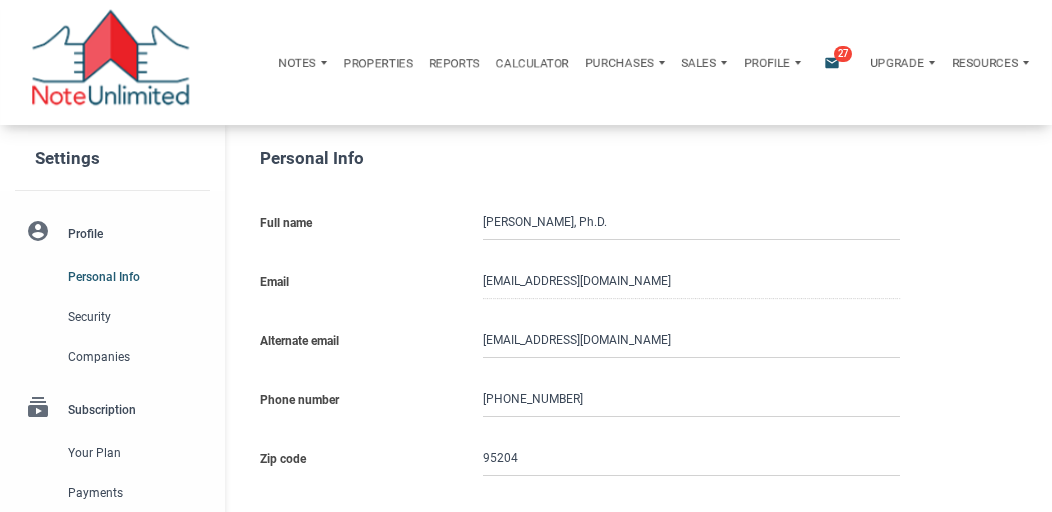 click on "account_circle  Profile  Personal Info Security Companies" at bounding box center [112, 294] 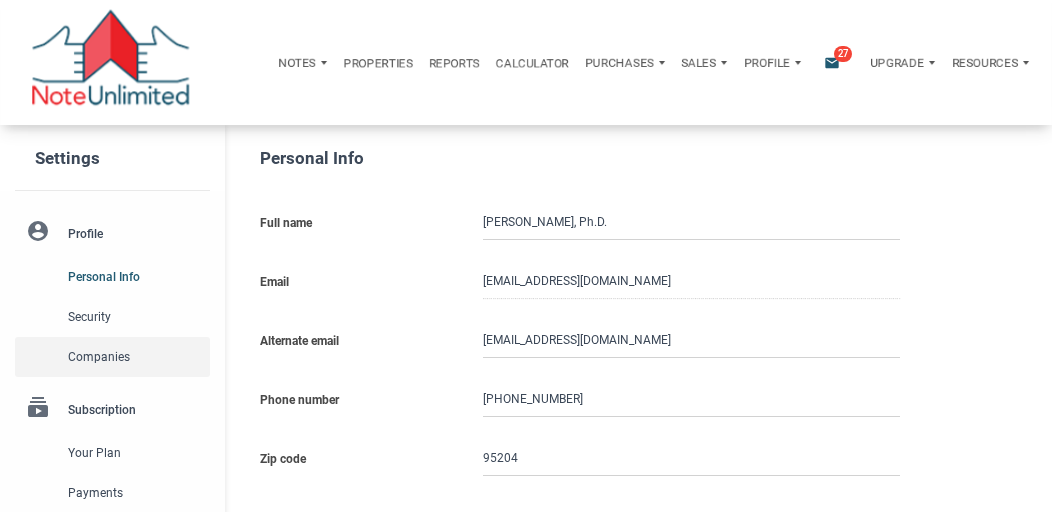 click on "Companies" at bounding box center (135, 357) 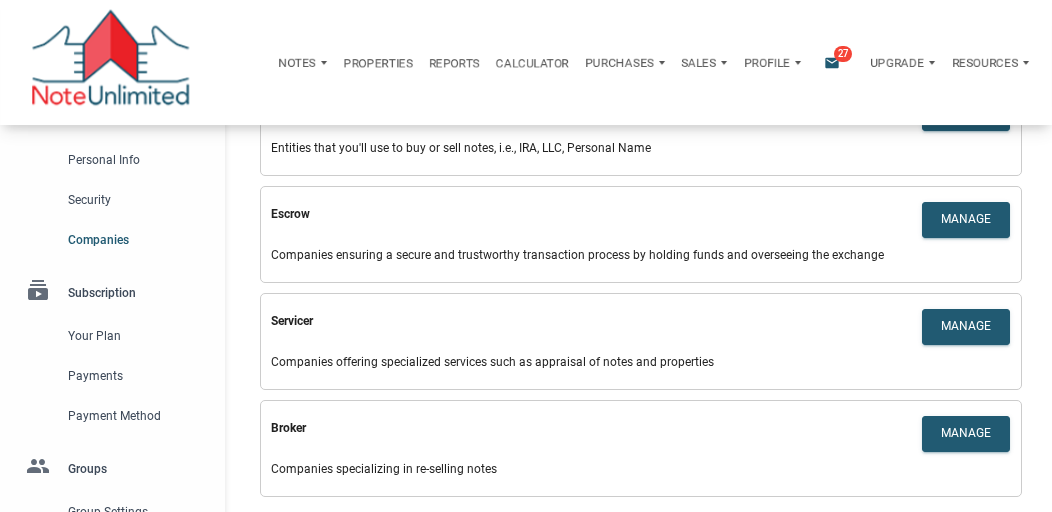 scroll, scrollTop: 120, scrollLeft: 0, axis: vertical 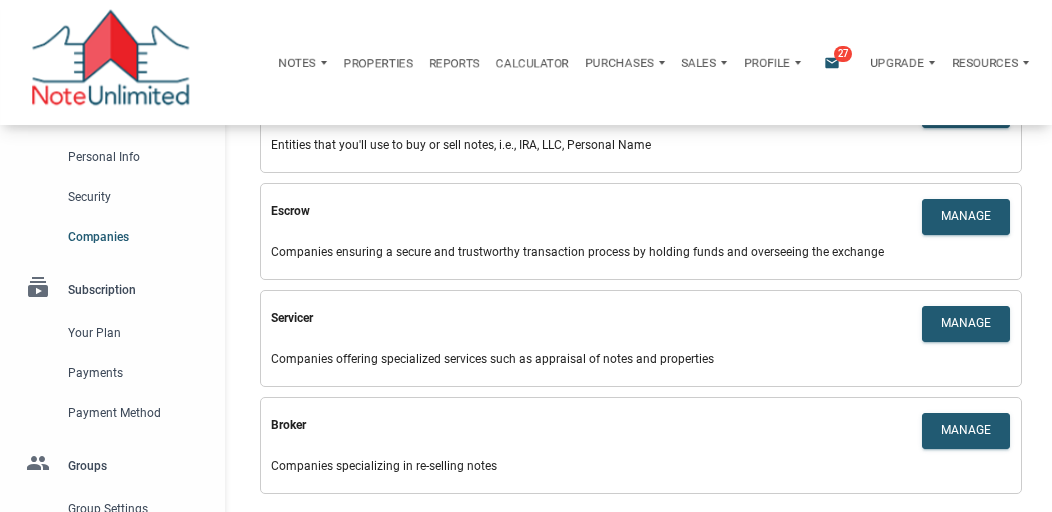 click on "subscriptions  Subscription  Your plan Payments Payment Method" at bounding box center [112, 345] 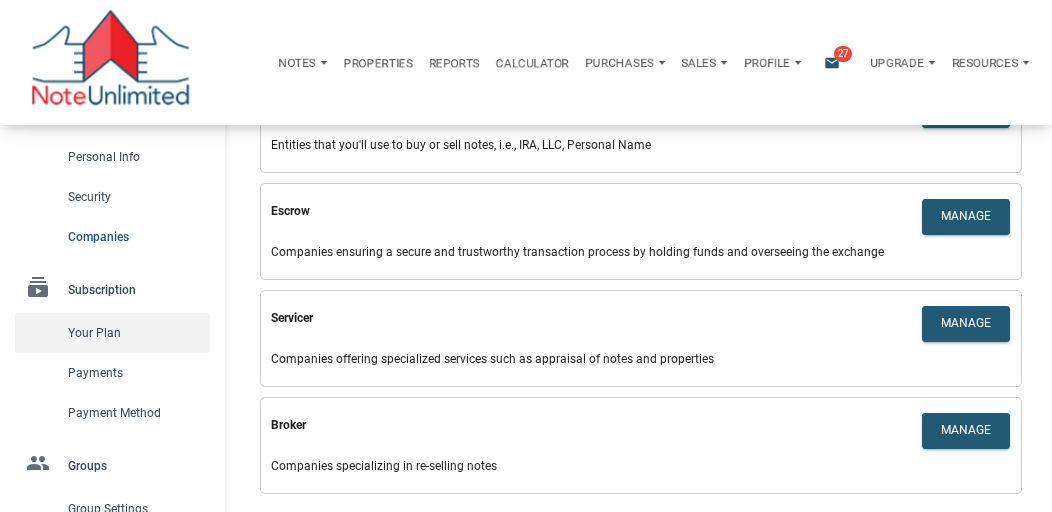 click on "Your plan" at bounding box center [135, 333] 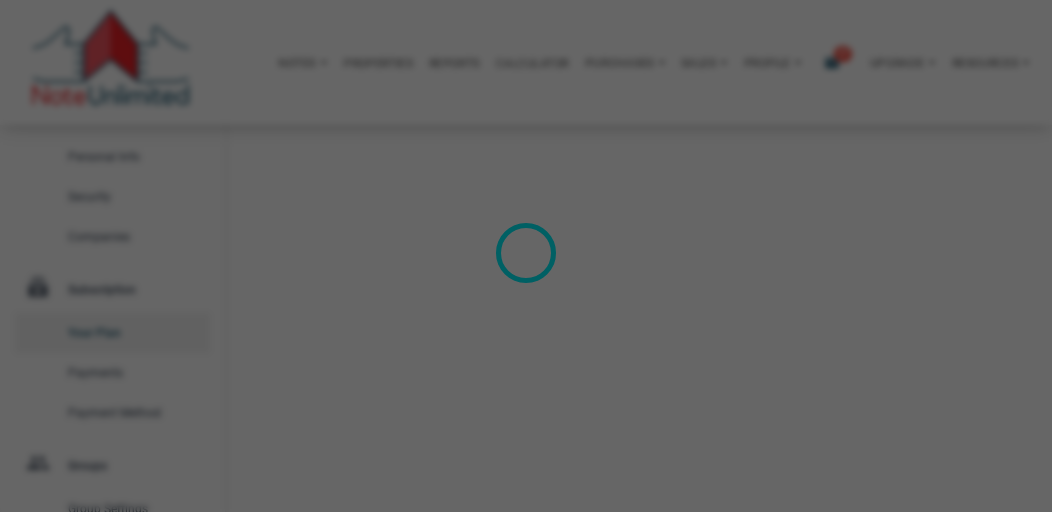 scroll, scrollTop: 0, scrollLeft: 0, axis: both 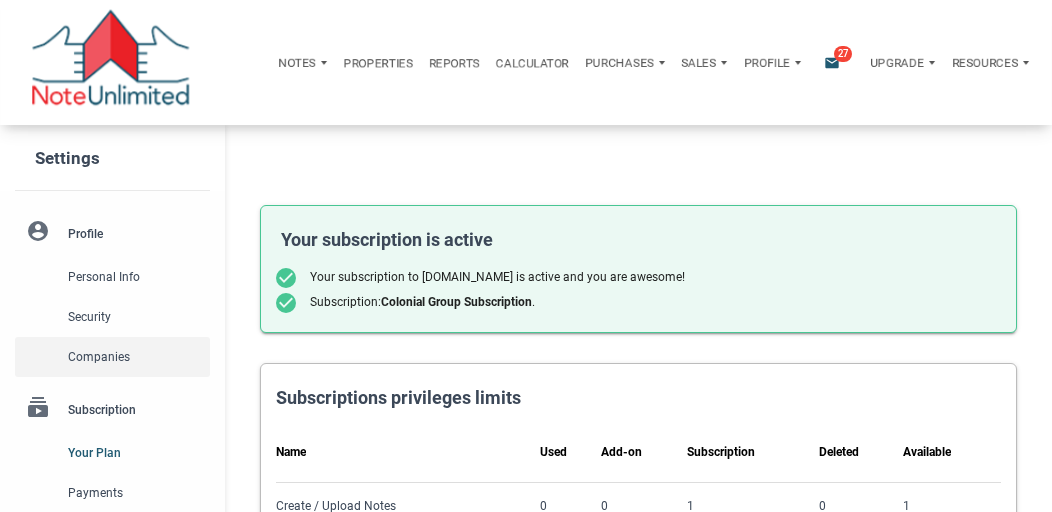 click on "Companies" at bounding box center [135, 357] 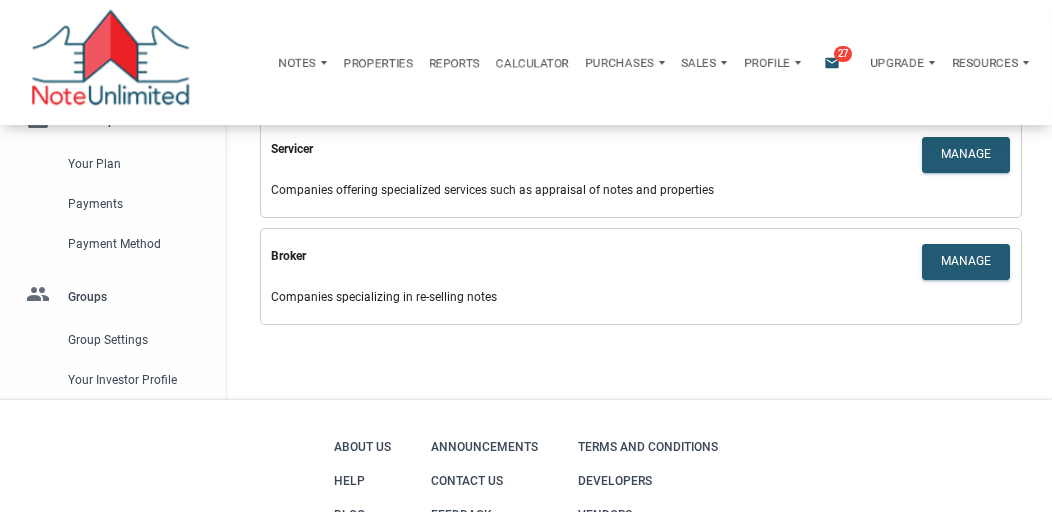 scroll, scrollTop: 290, scrollLeft: 0, axis: vertical 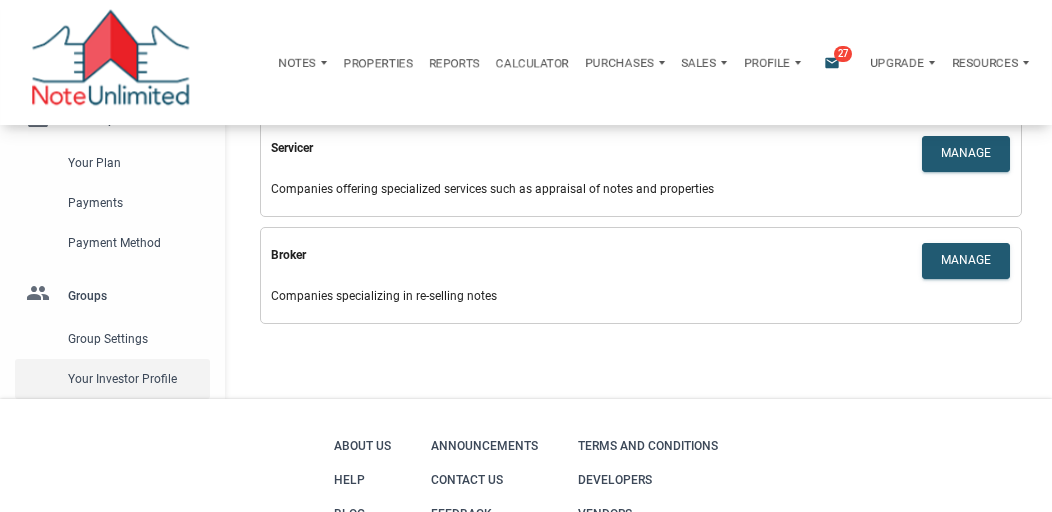 click on "Your Investor Profile" at bounding box center (135, 379) 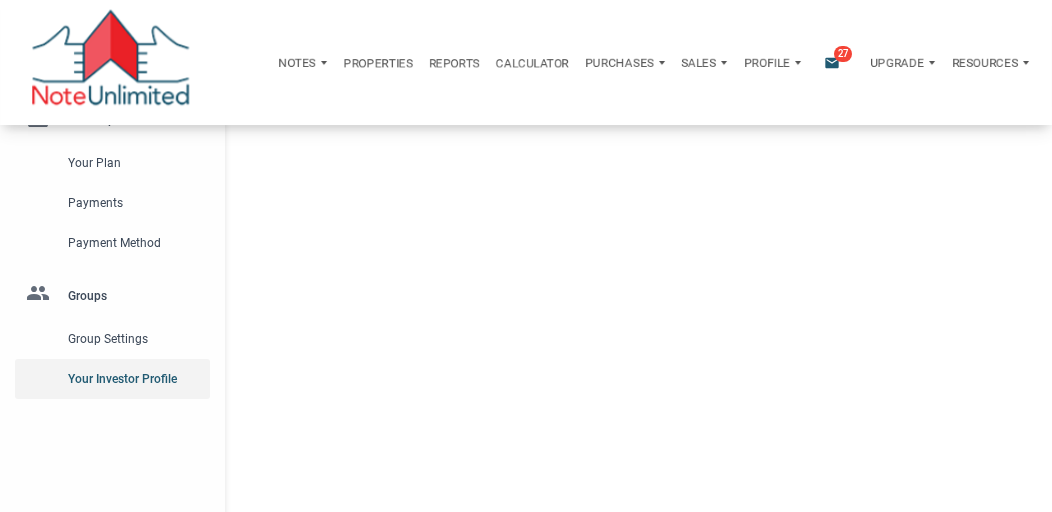 type on "Cash Flow - [DATE] Income" 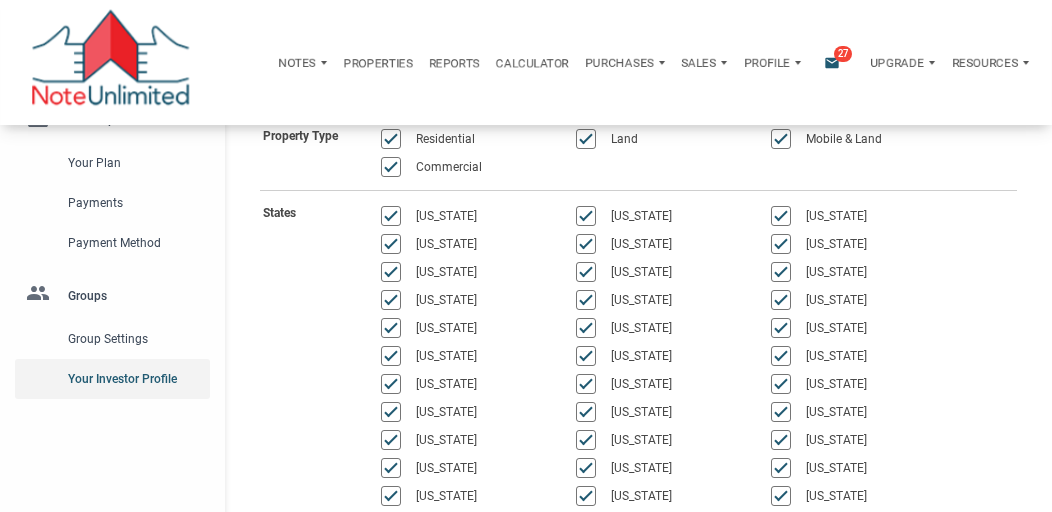 scroll, scrollTop: 0, scrollLeft: 0, axis: both 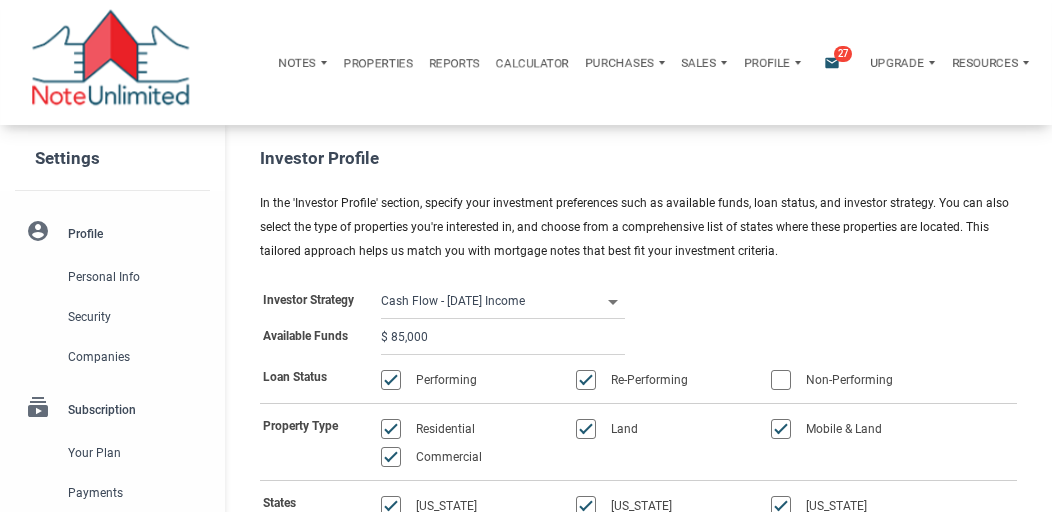 click on "$ 85,000" at bounding box center [503, 337] 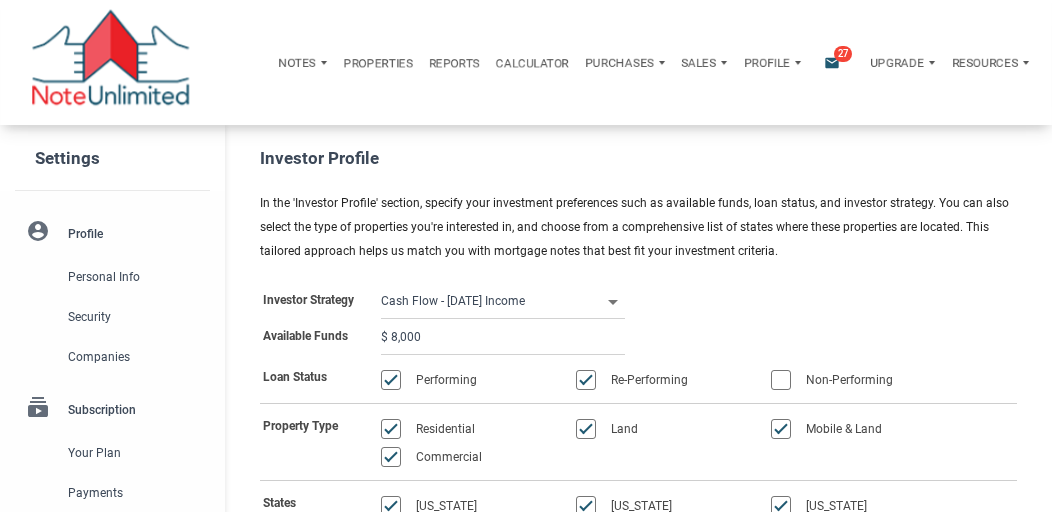 select 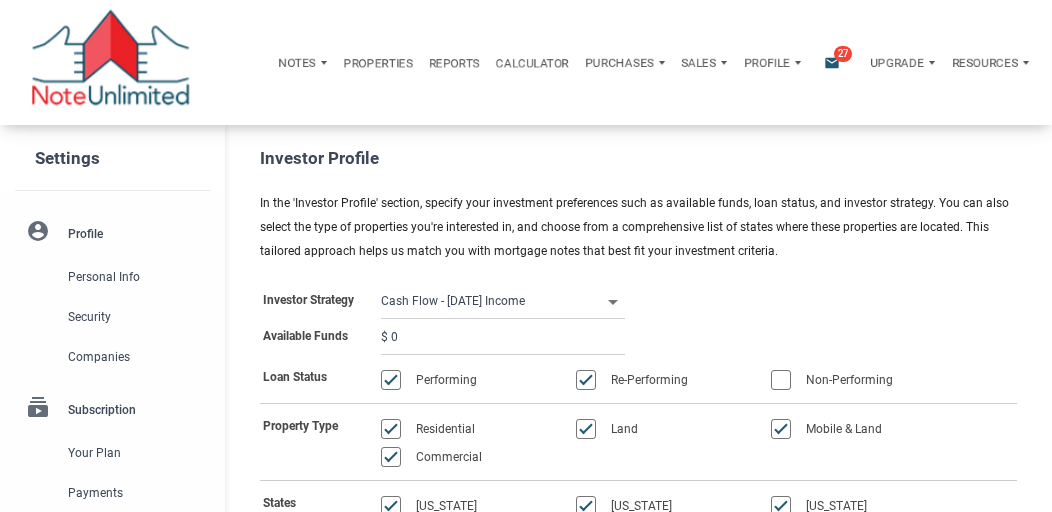 type on "$ 0" 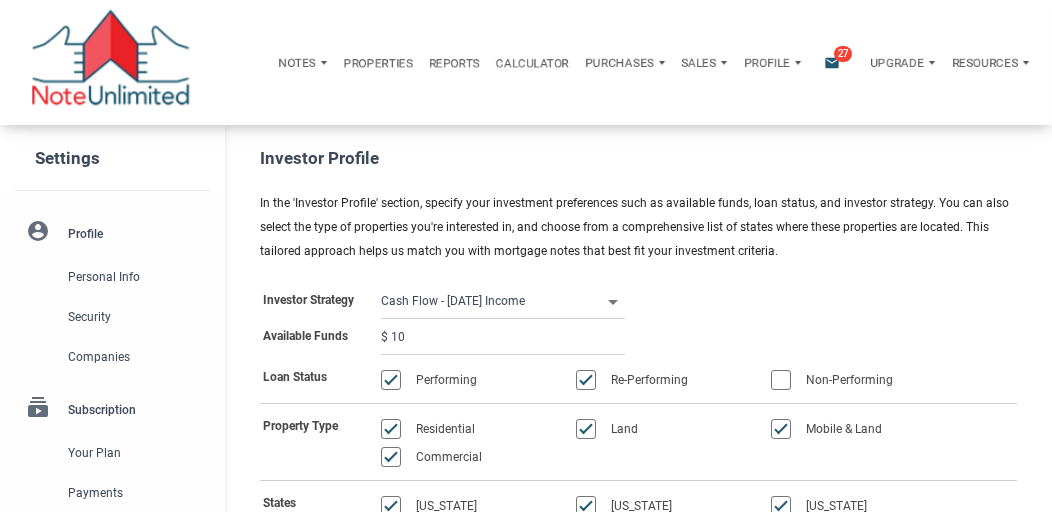select 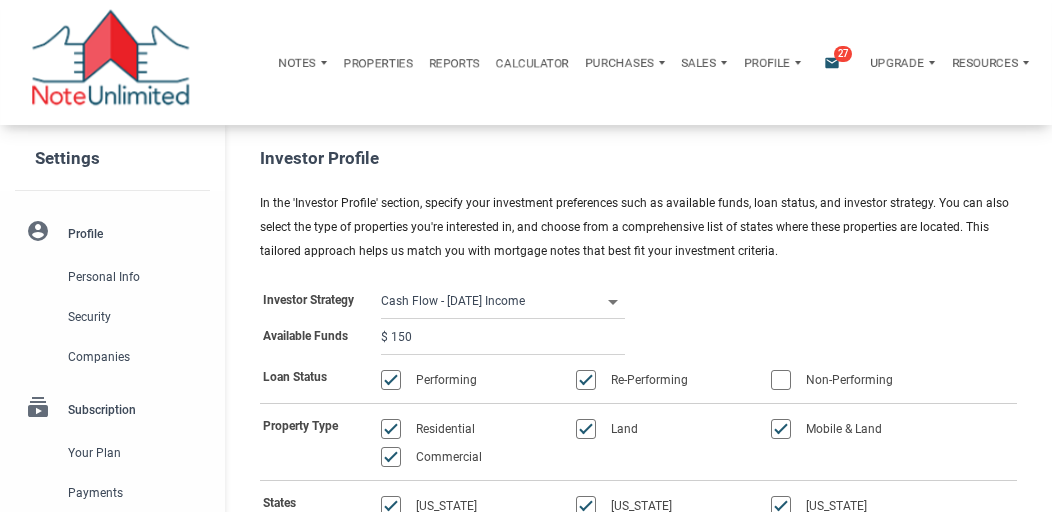 select 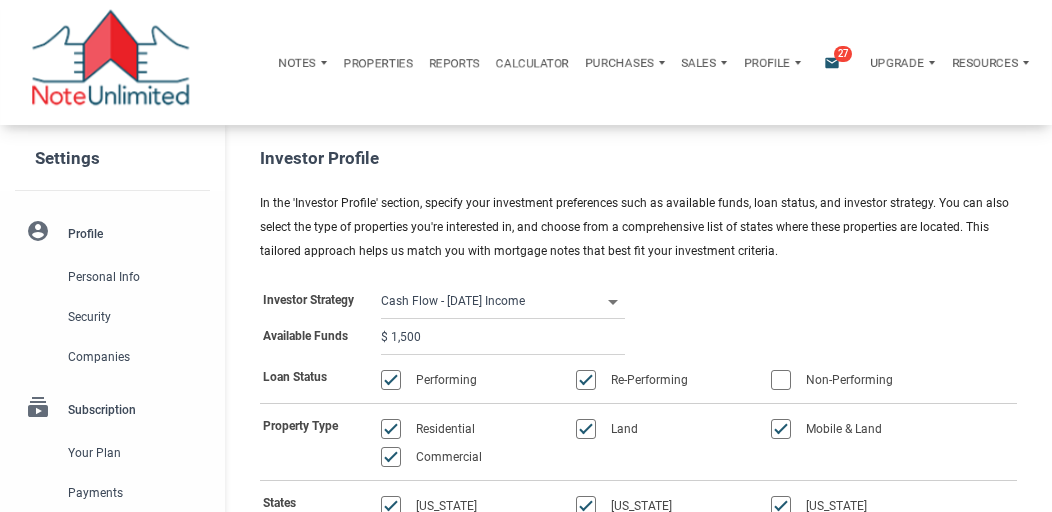 select 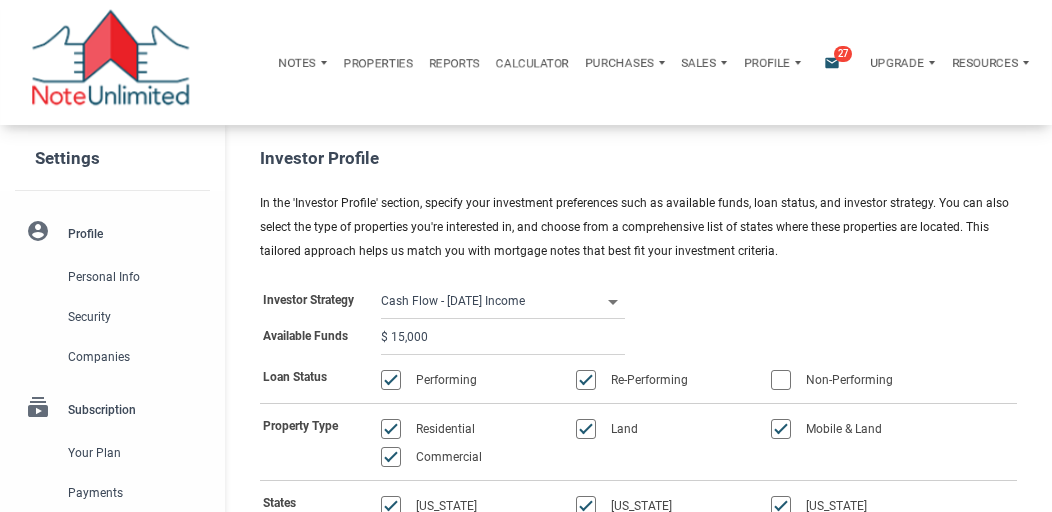 select 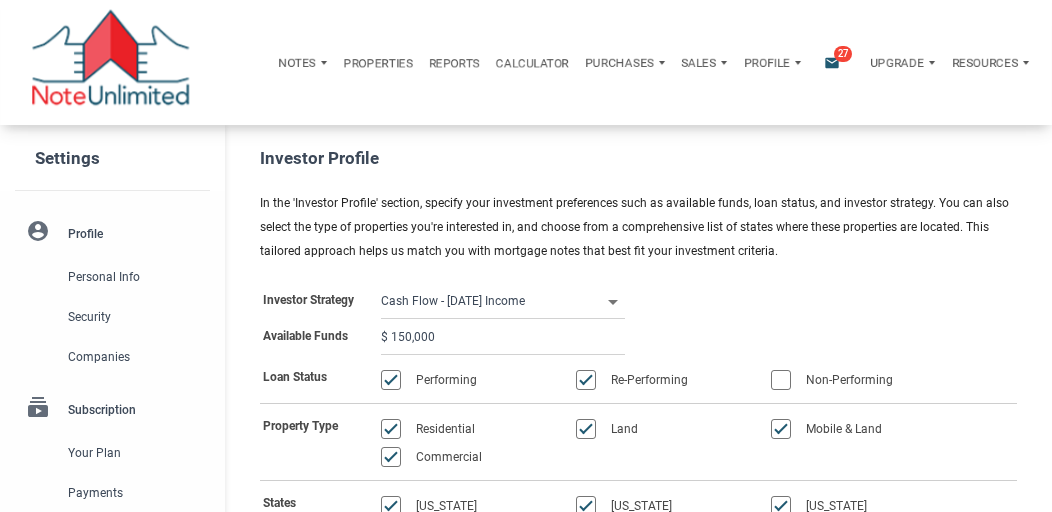 type on "$ 150,000" 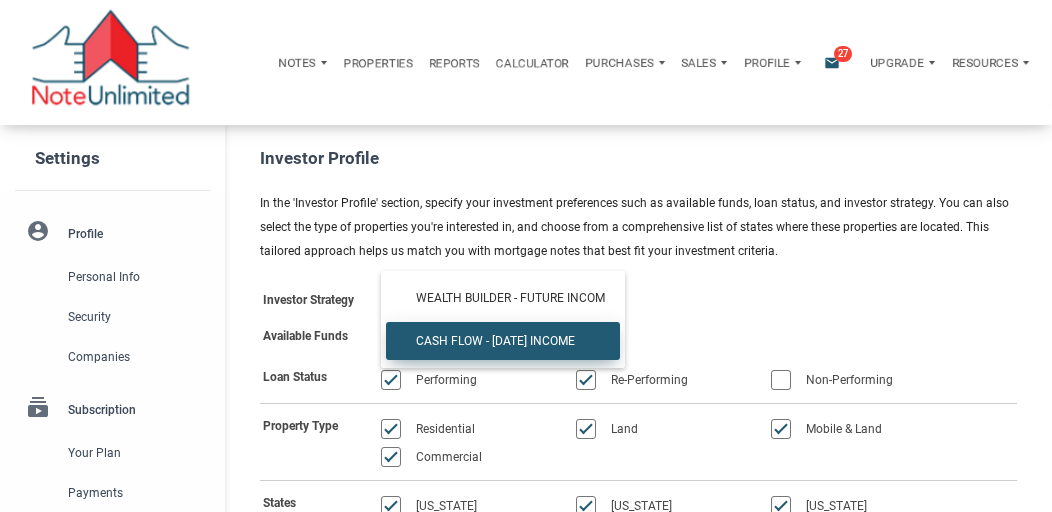 click on "Cash Flow - [DATE] Income" at bounding box center [503, 341] 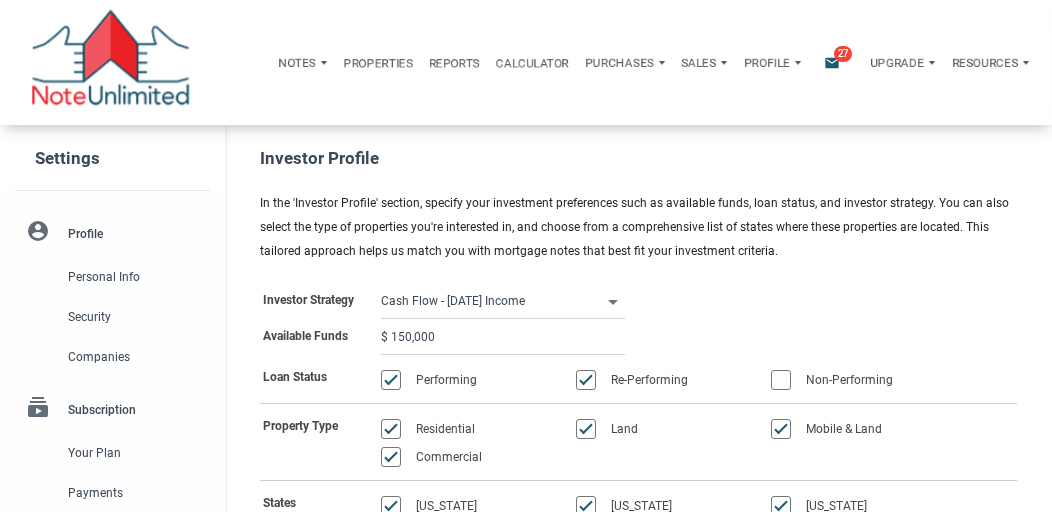 click on "Investor Strategy  Cash Flow - [DATE] Income    Wealth Builder - Future Income       Cash Flow - [DATE] Income    Cash Flow - [DATE] Income" at bounding box center [638, 301] 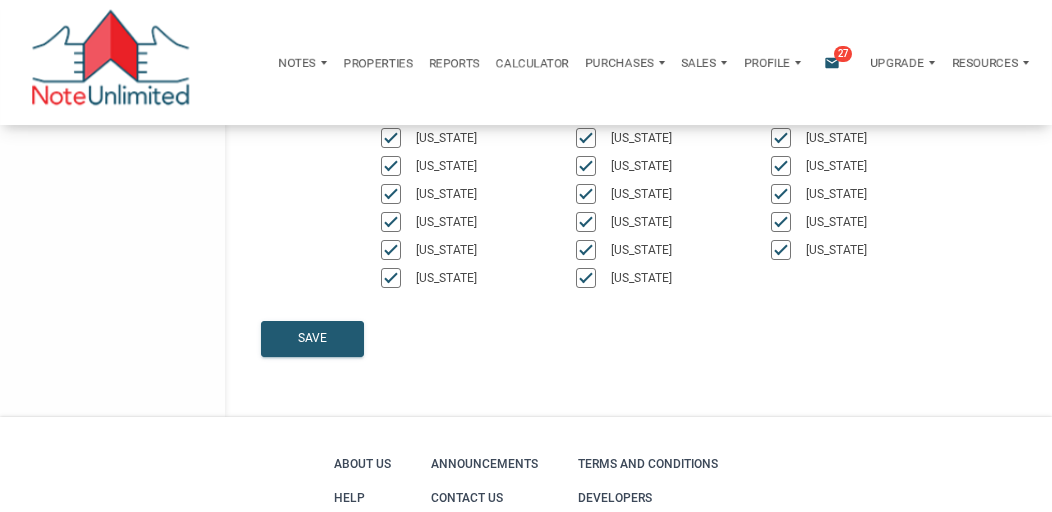 scroll, scrollTop: 677, scrollLeft: 0, axis: vertical 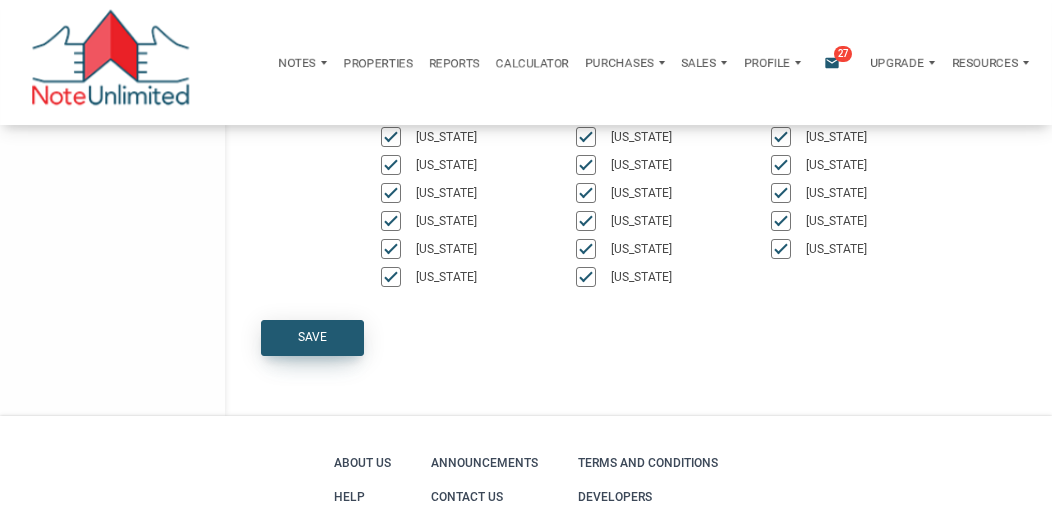click on "Save" at bounding box center (312, 338) 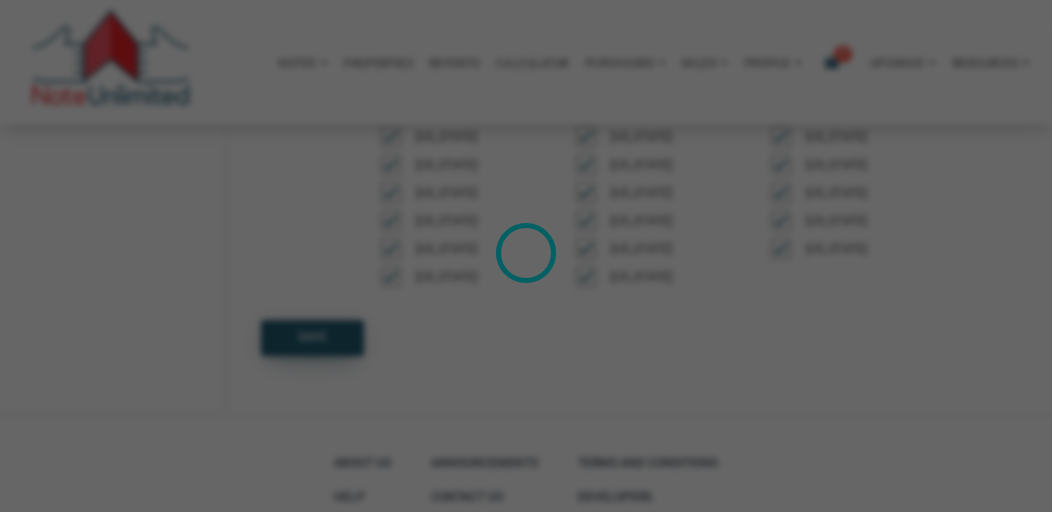 select 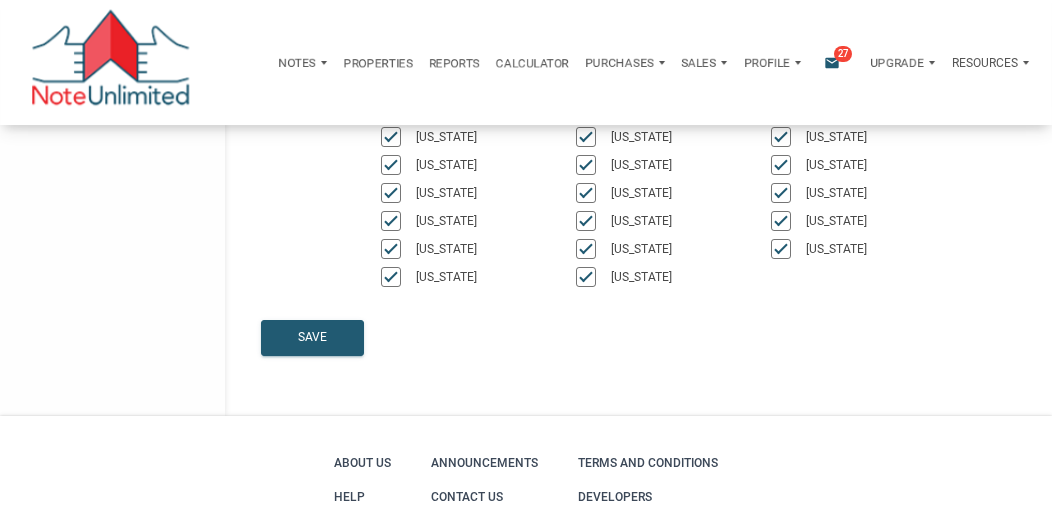 click on "Resources" at bounding box center [985, 63] 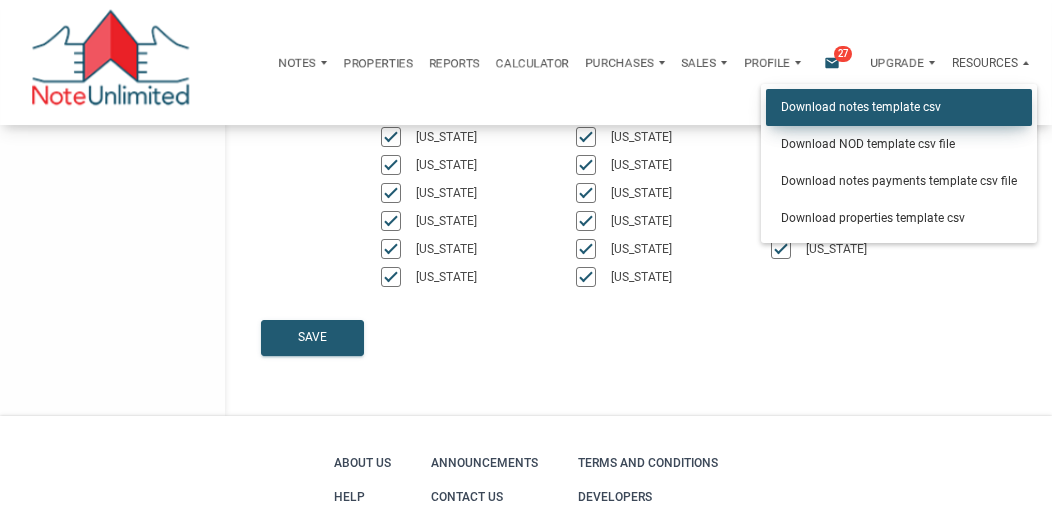 click on "Download notes template csv" at bounding box center (899, 107) 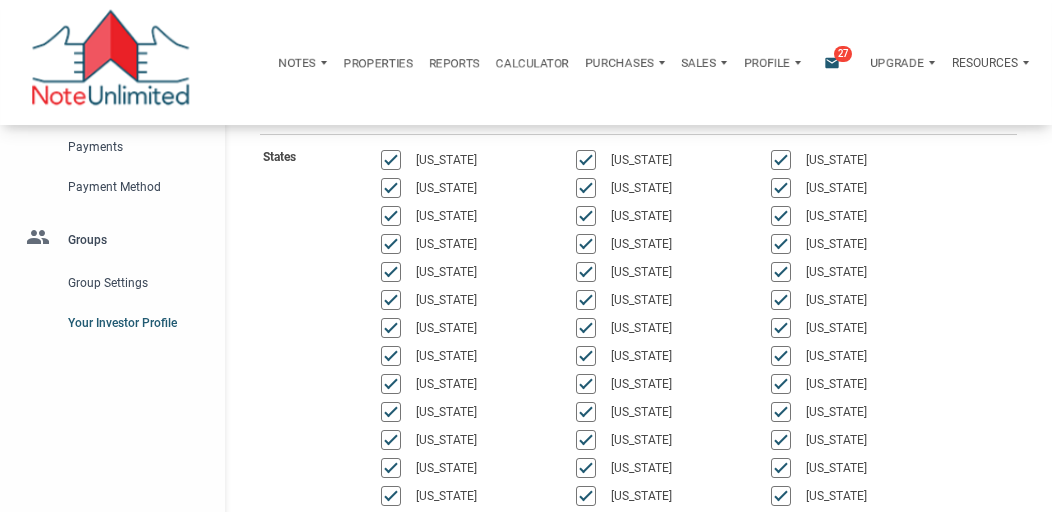 scroll, scrollTop: 345, scrollLeft: 0, axis: vertical 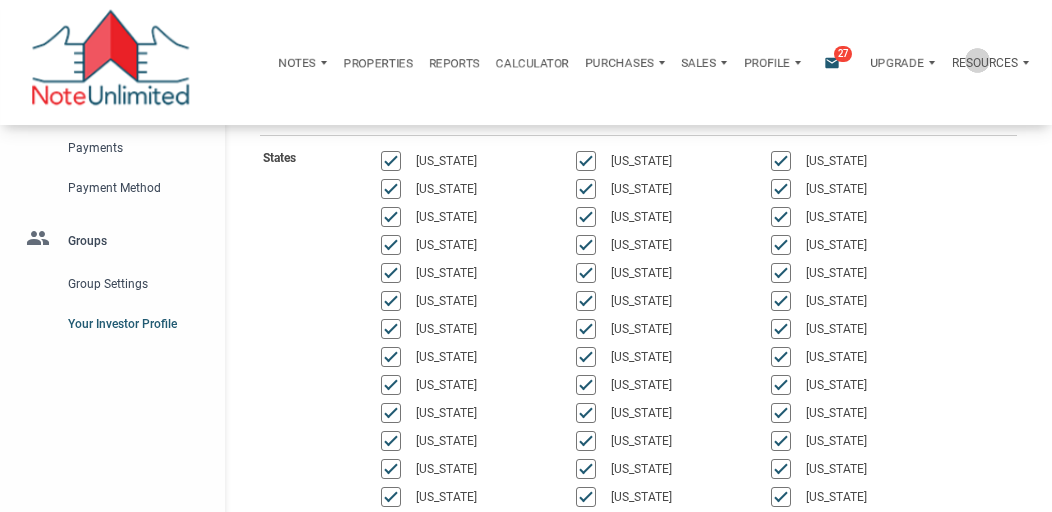 click on "Resources" at bounding box center [985, 63] 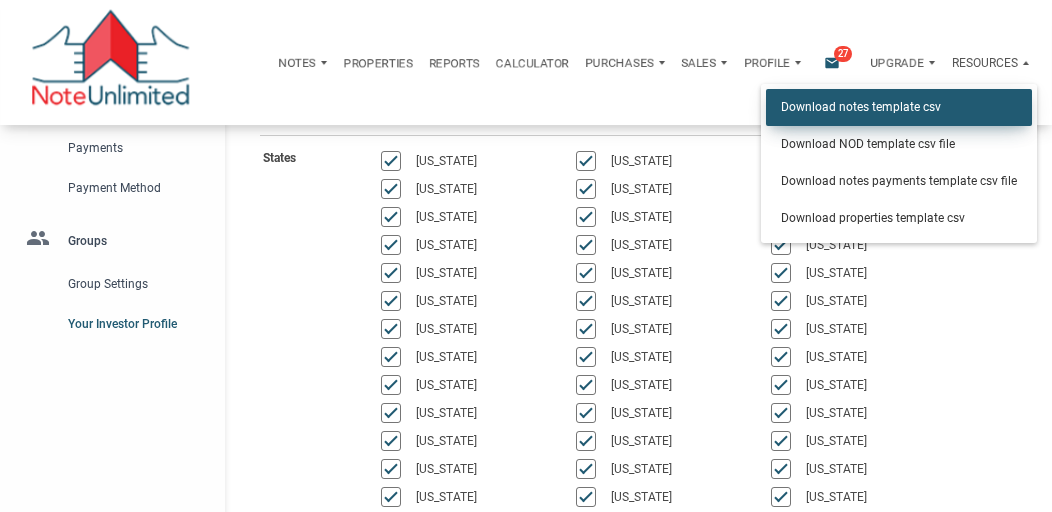 click on "Download notes template csv" at bounding box center (899, 107) 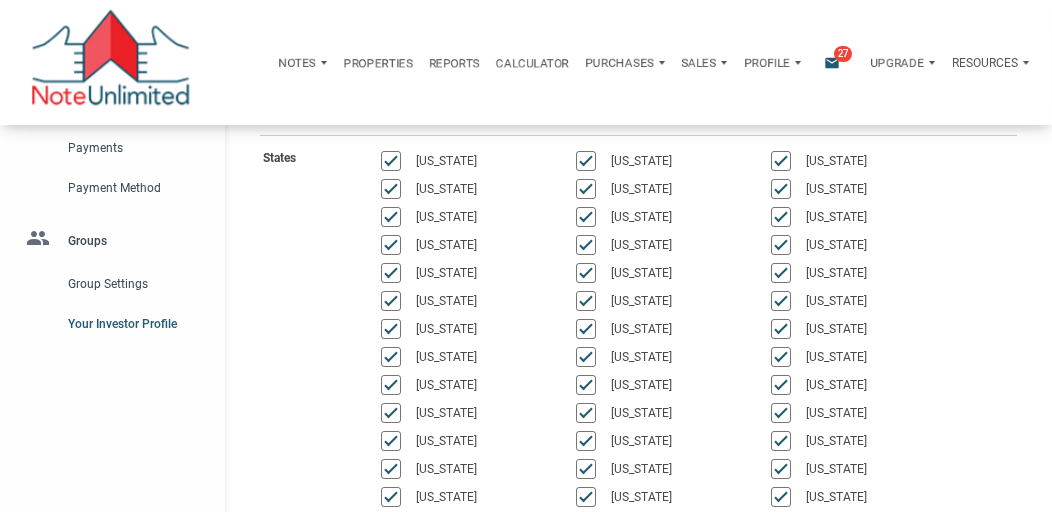 click on "Resources" at bounding box center [985, 63] 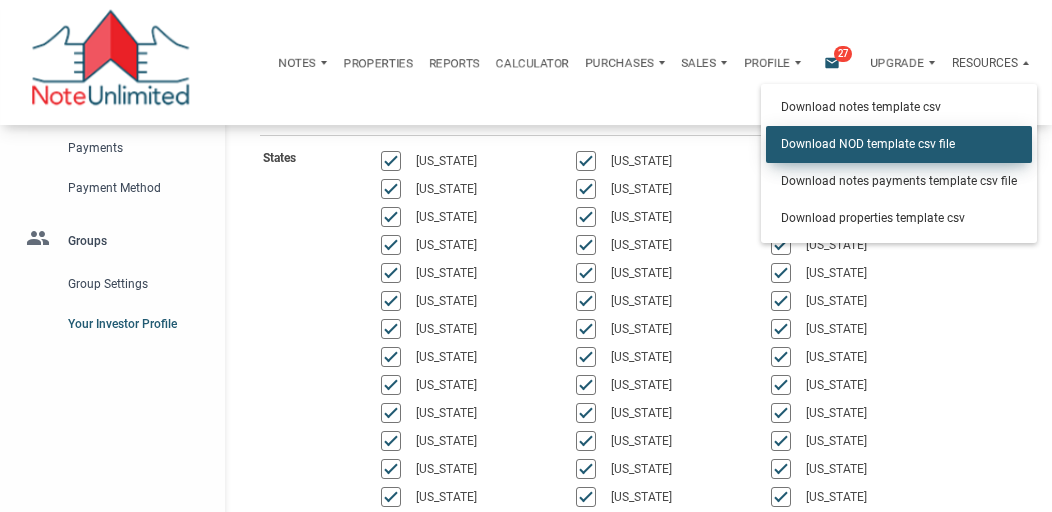 click on "Download NOD template csv file" at bounding box center (899, 144) 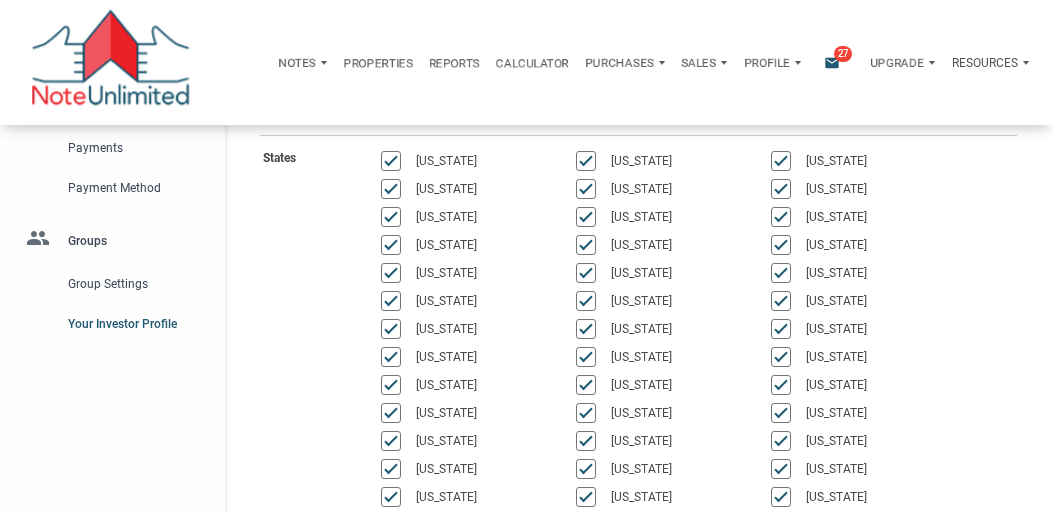 click on "Resources" at bounding box center [985, 63] 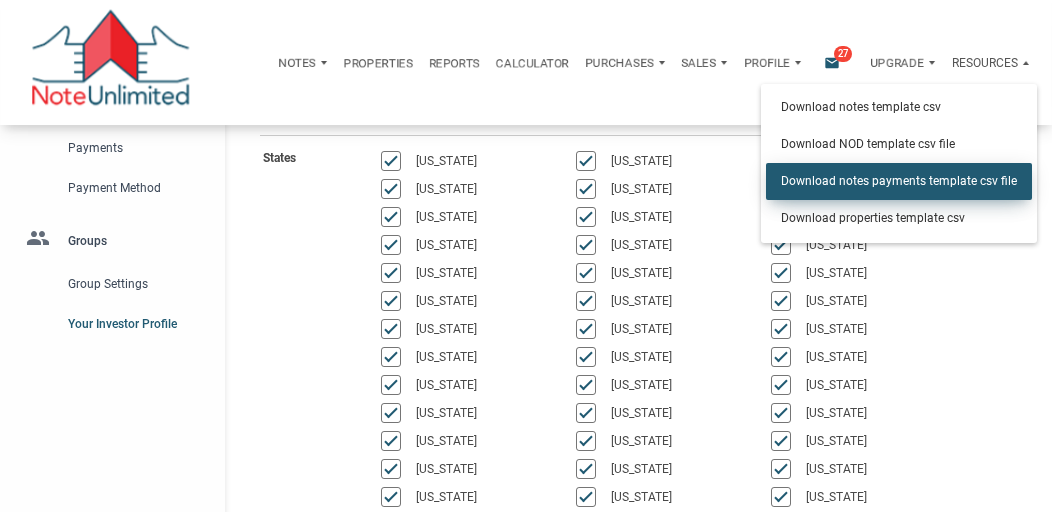 click on "Download notes payments template csv file" at bounding box center [899, 181] 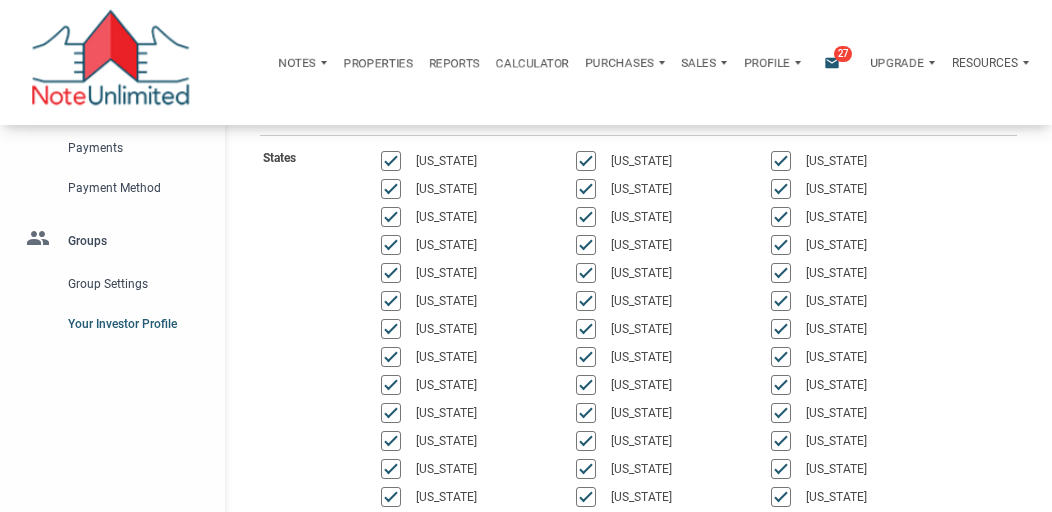 click on "Resources" at bounding box center (990, 63) 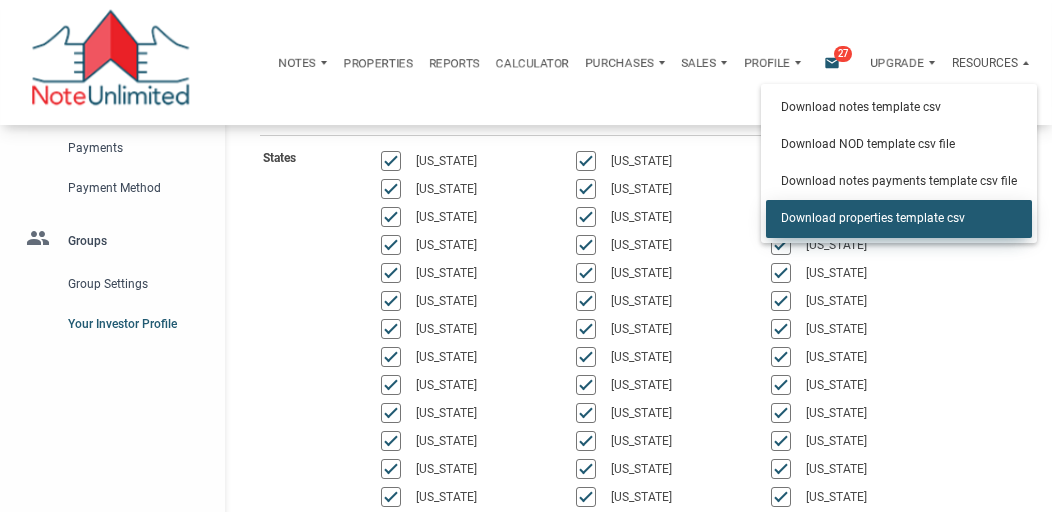 click on "Download properties template csv" at bounding box center (899, 219) 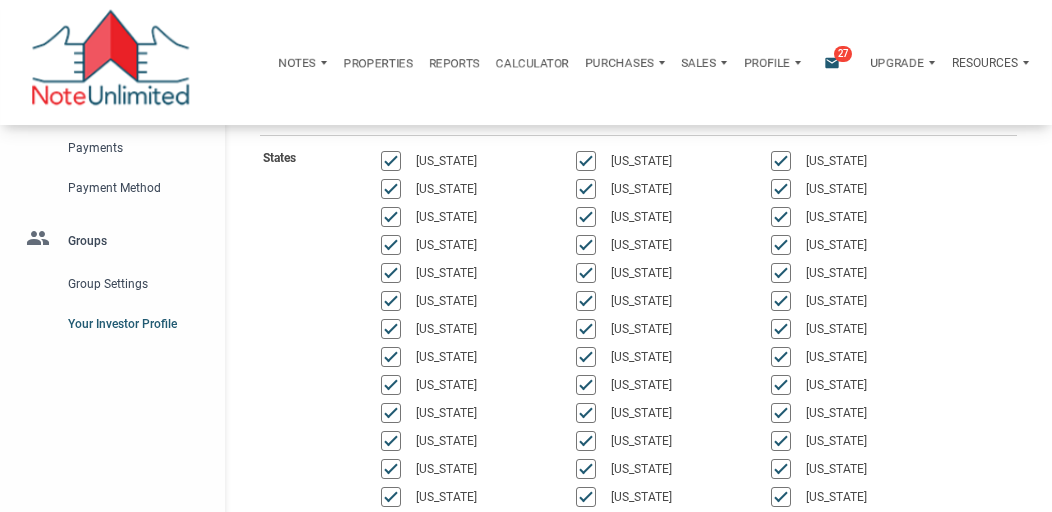 click on "Profile" at bounding box center [767, 63] 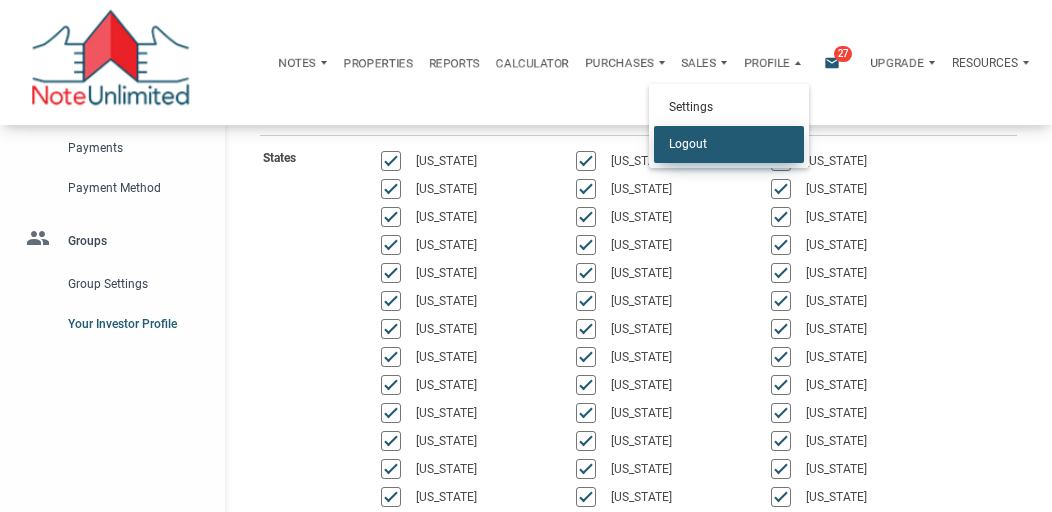 click on "Logout" at bounding box center [729, 144] 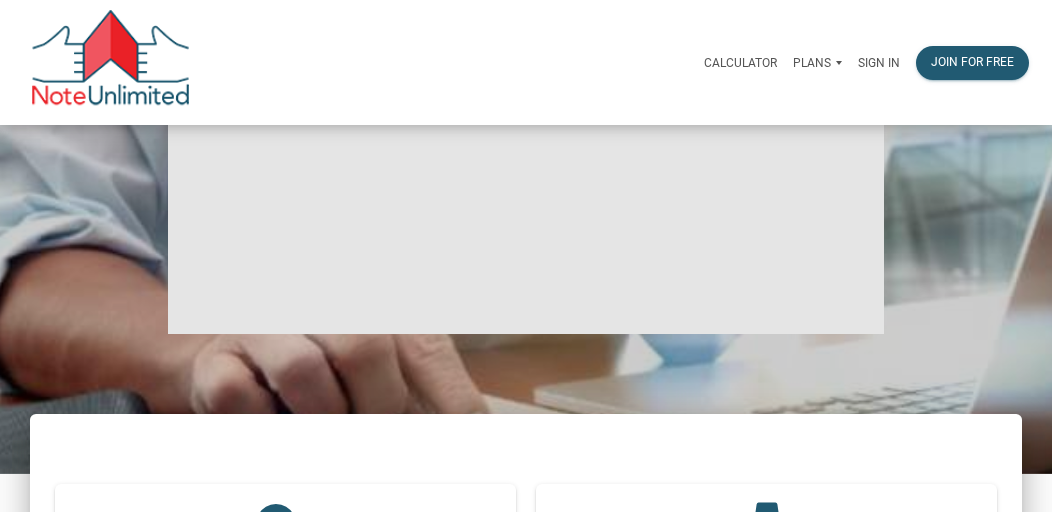 scroll, scrollTop: 0, scrollLeft: 0, axis: both 